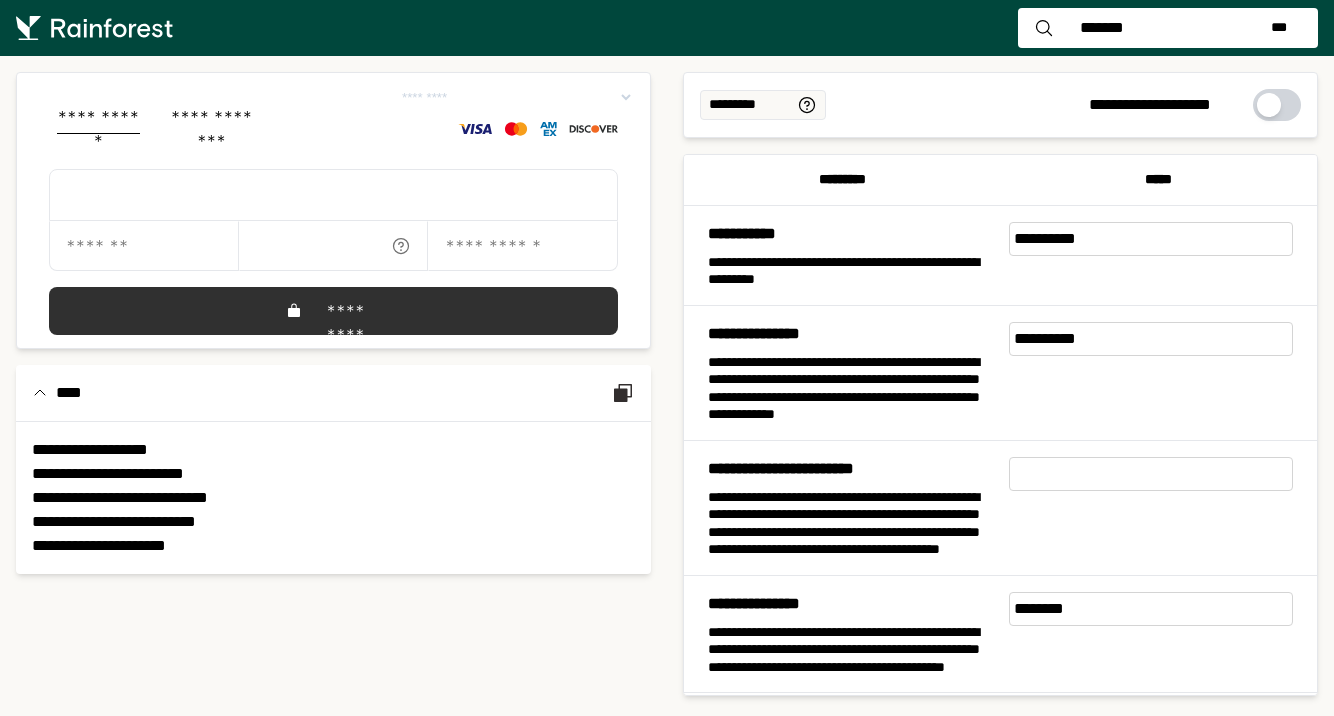 scroll, scrollTop: 0, scrollLeft: 0, axis: both 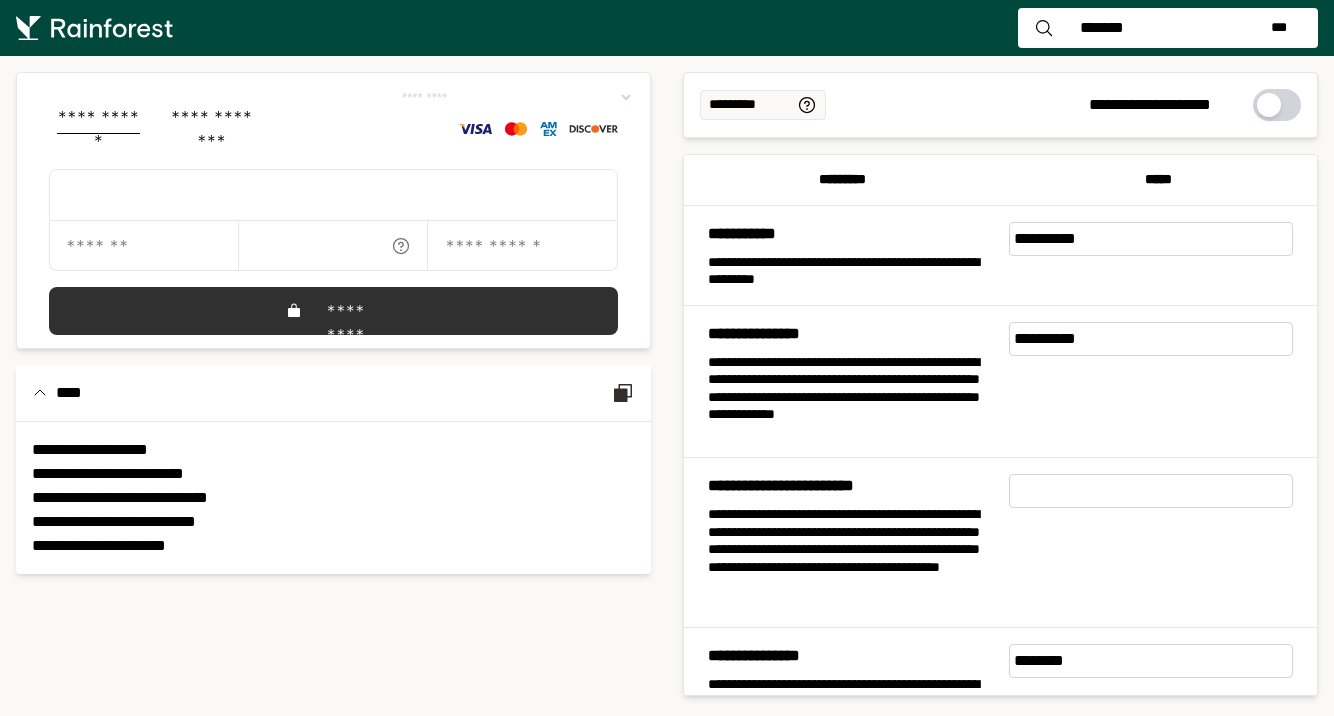 click on "**********" at bounding box center (1151, 239) 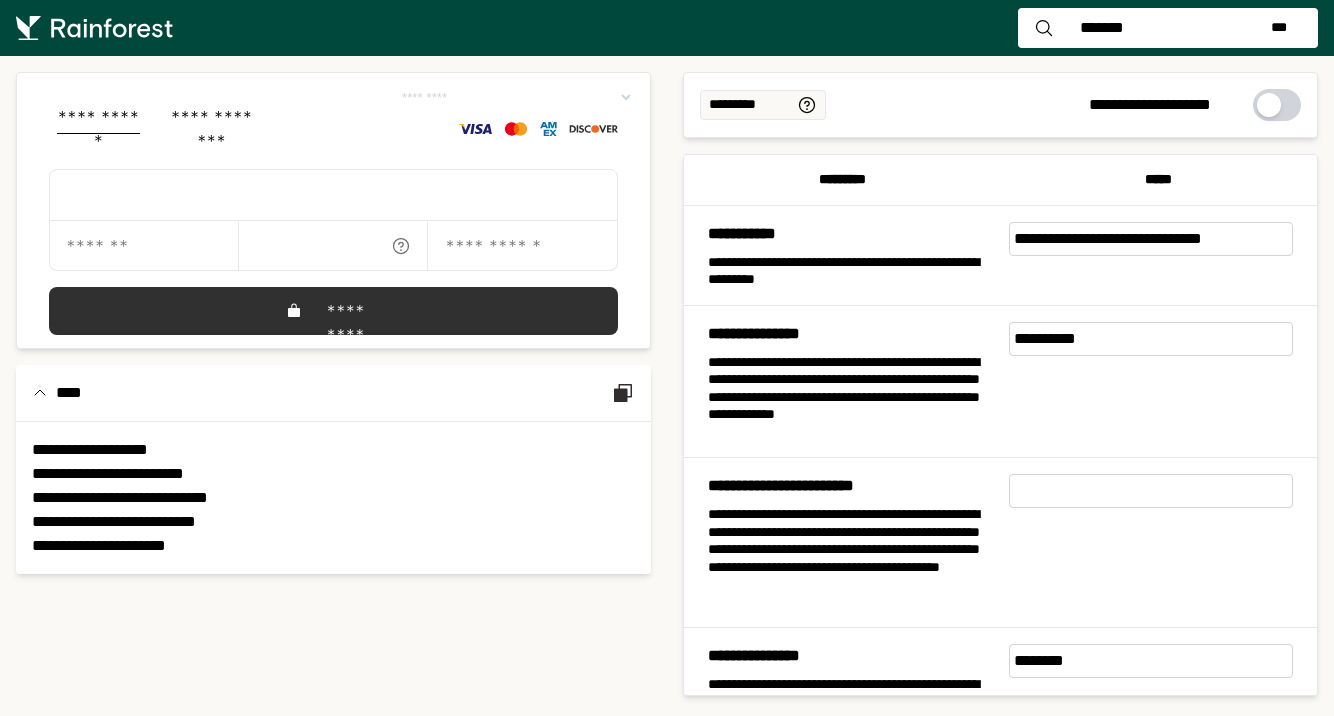 scroll, scrollTop: 0, scrollLeft: 6, axis: horizontal 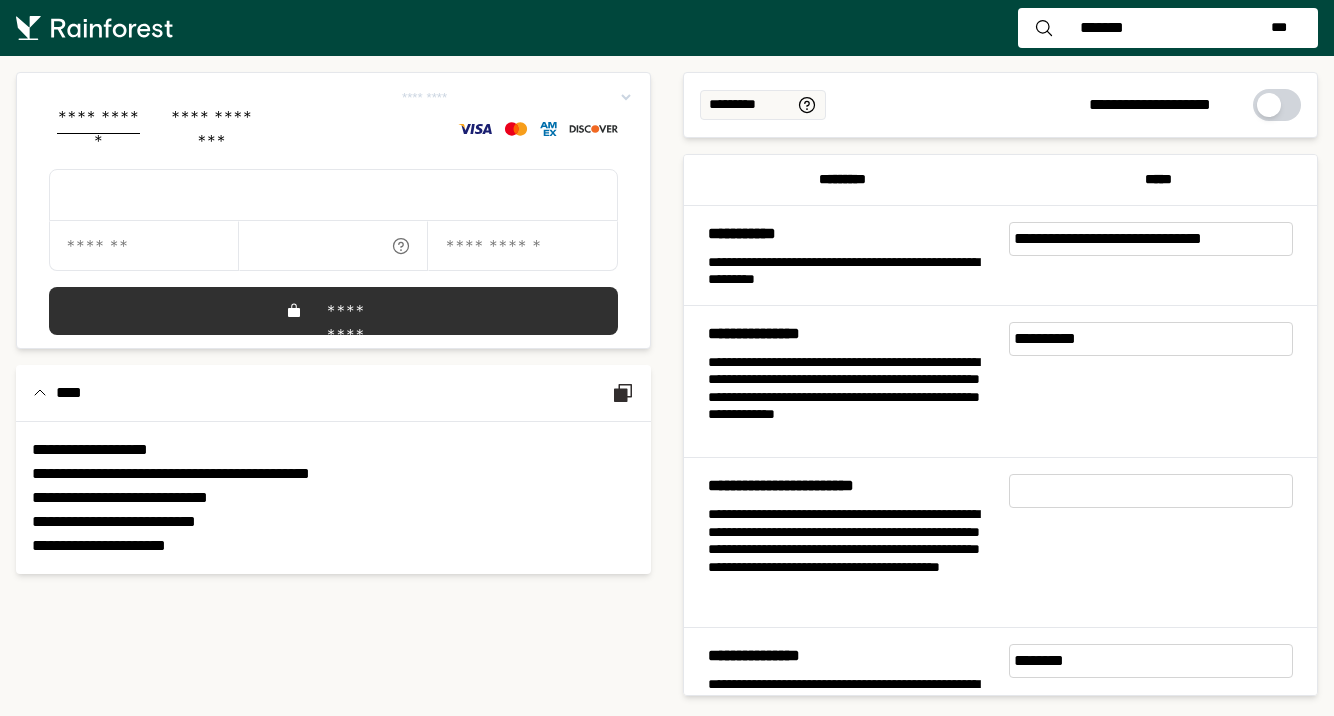 click on "**********" at bounding box center [1151, 339] 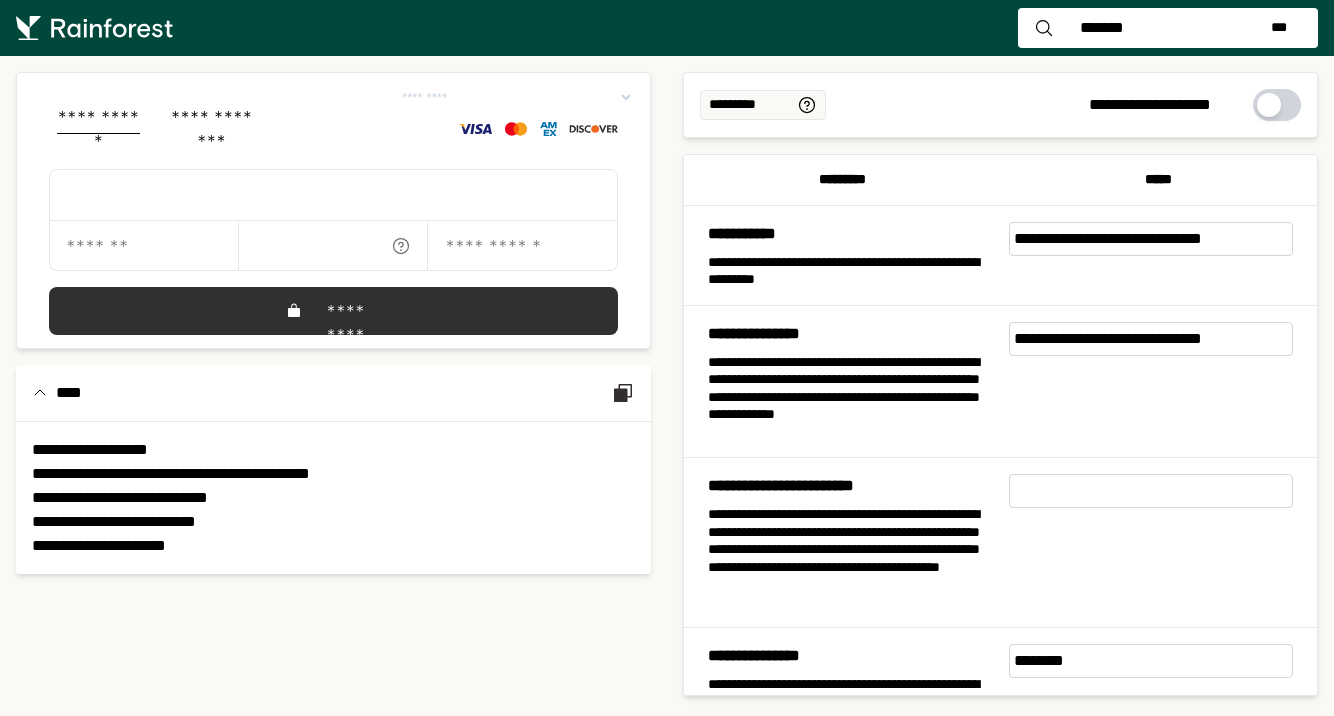 scroll, scrollTop: 0, scrollLeft: 1, axis: horizontal 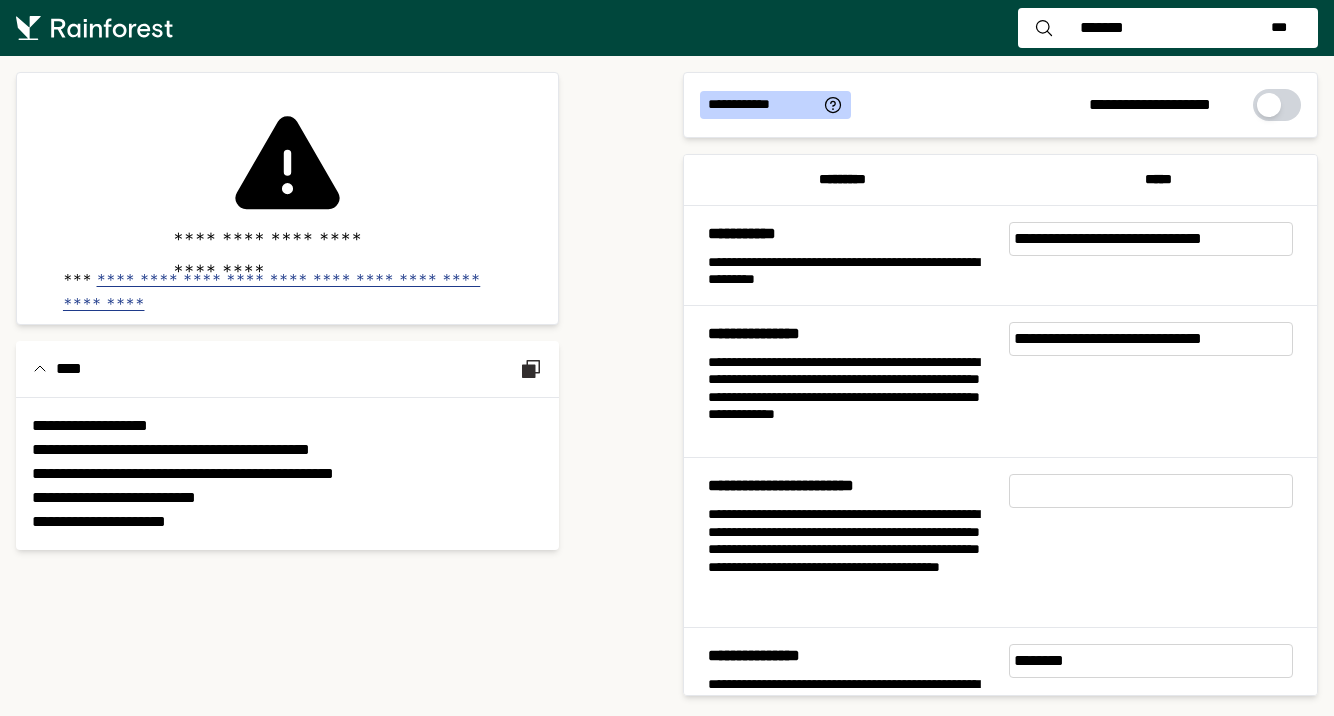 click on "**********" at bounding box center (1151, 239) 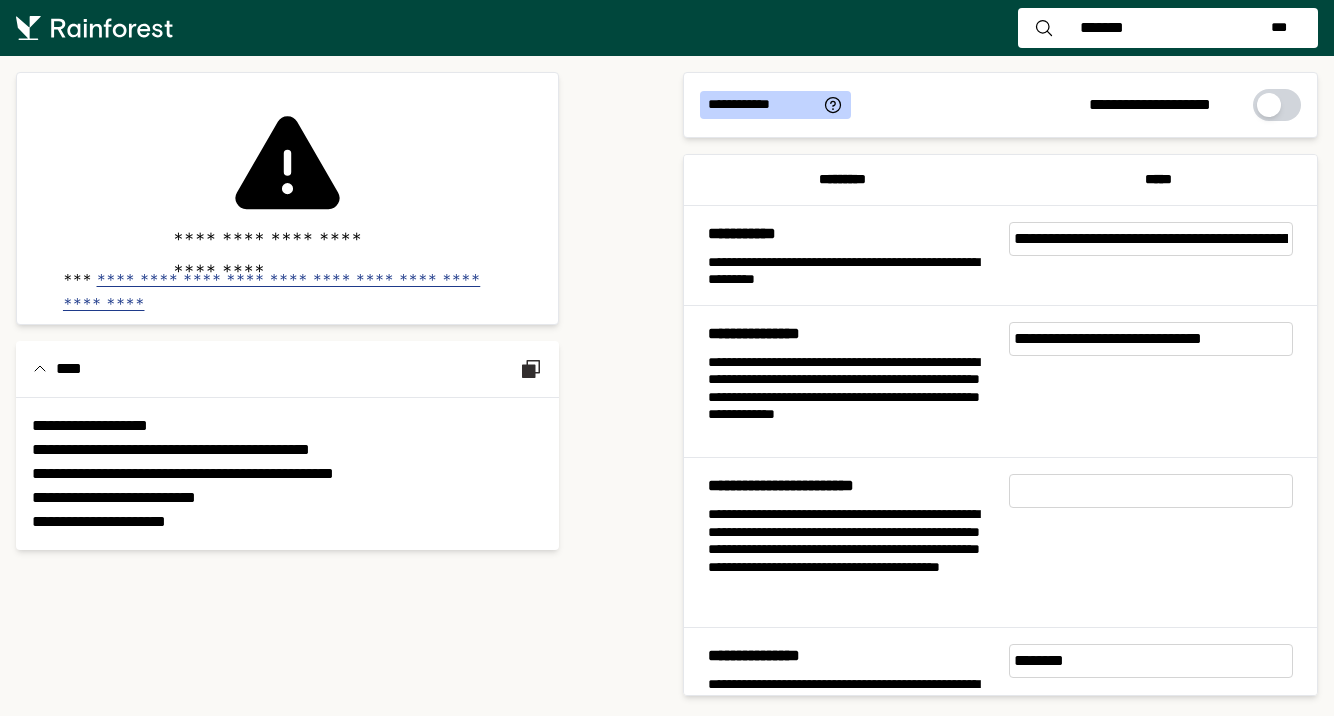 scroll, scrollTop: 0, scrollLeft: 367, axis: horizontal 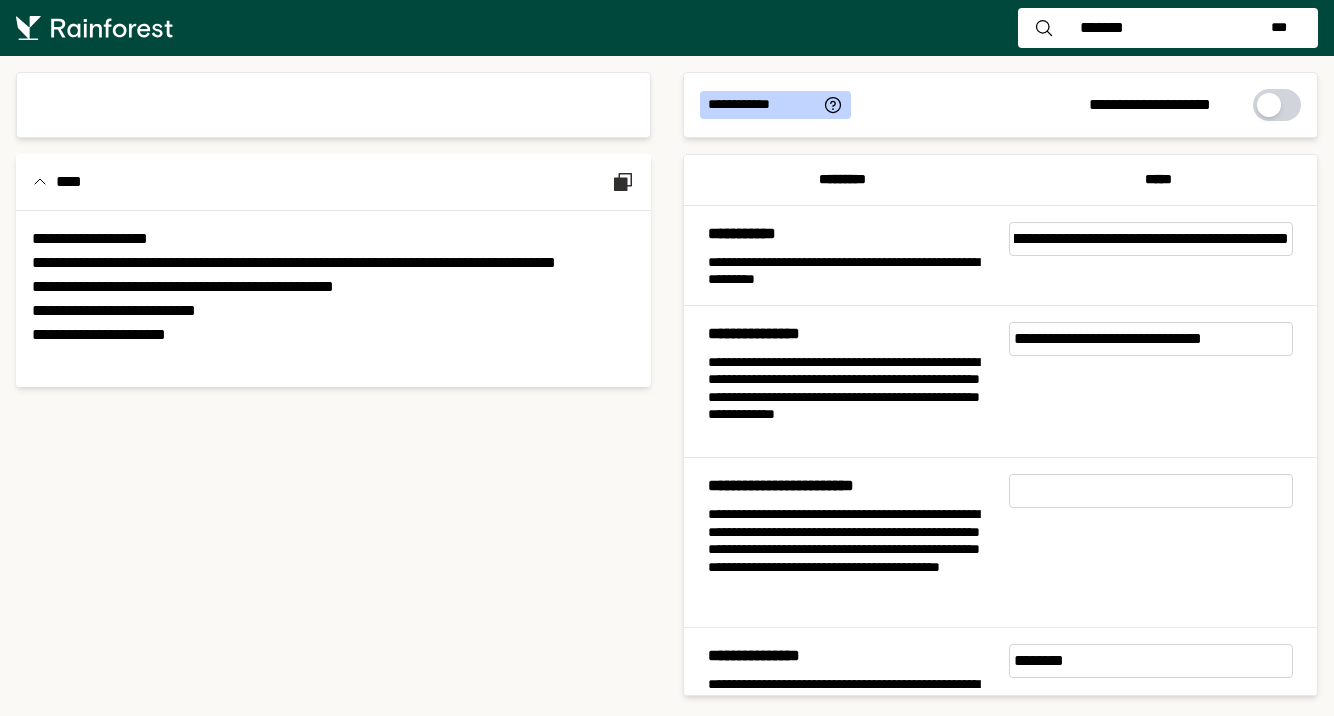click on "**********" at bounding box center (842, 382) 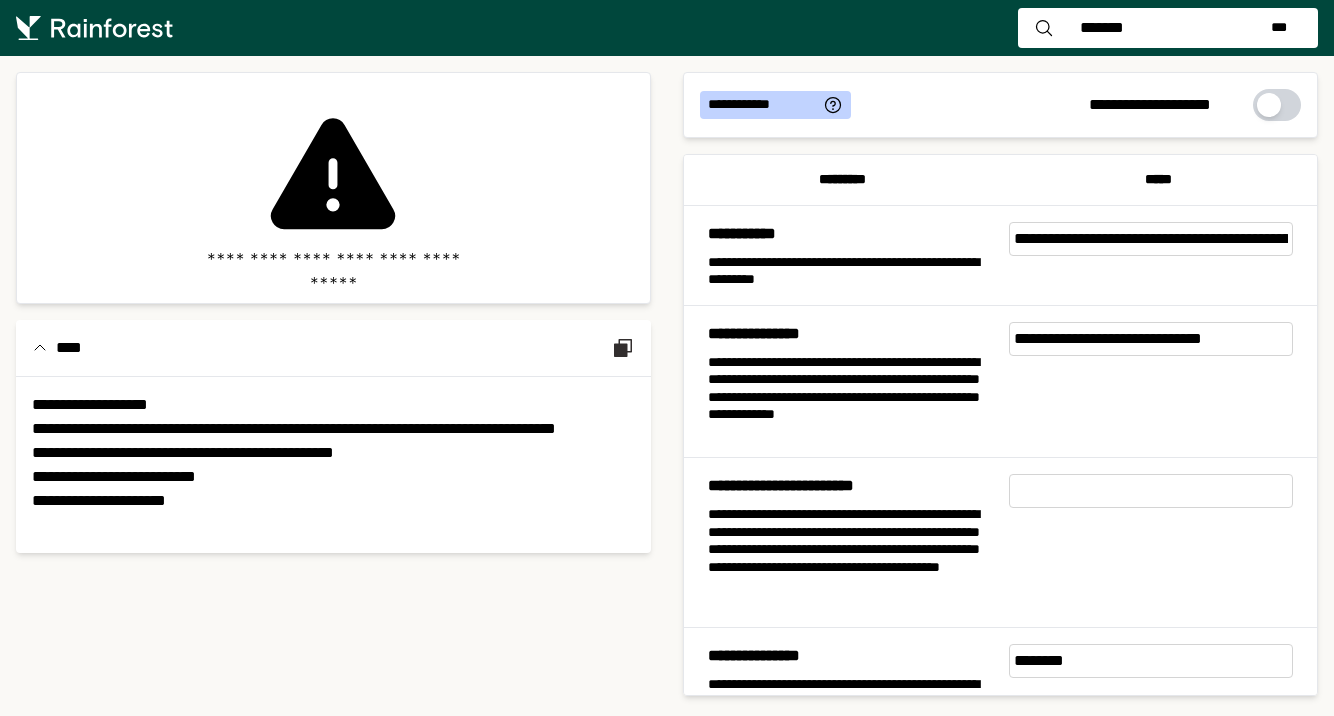 click on "**********" at bounding box center (850, 398) 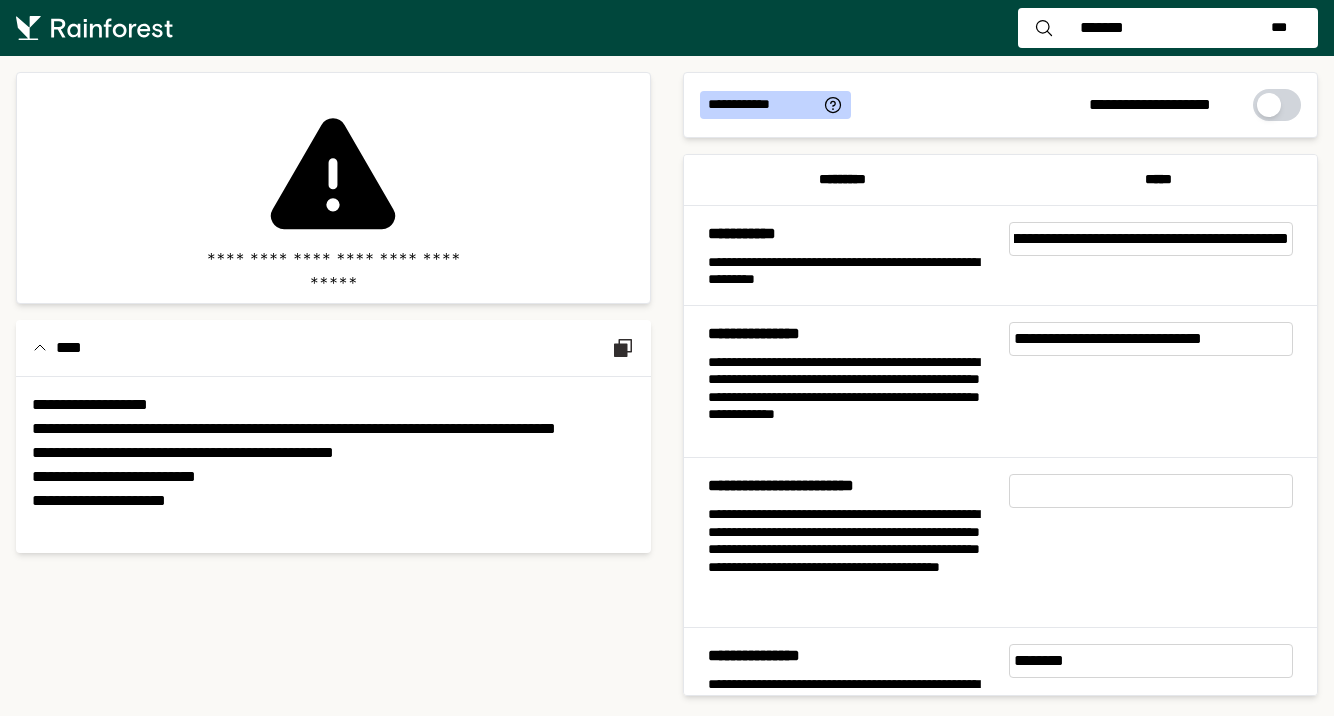 type on "**********" 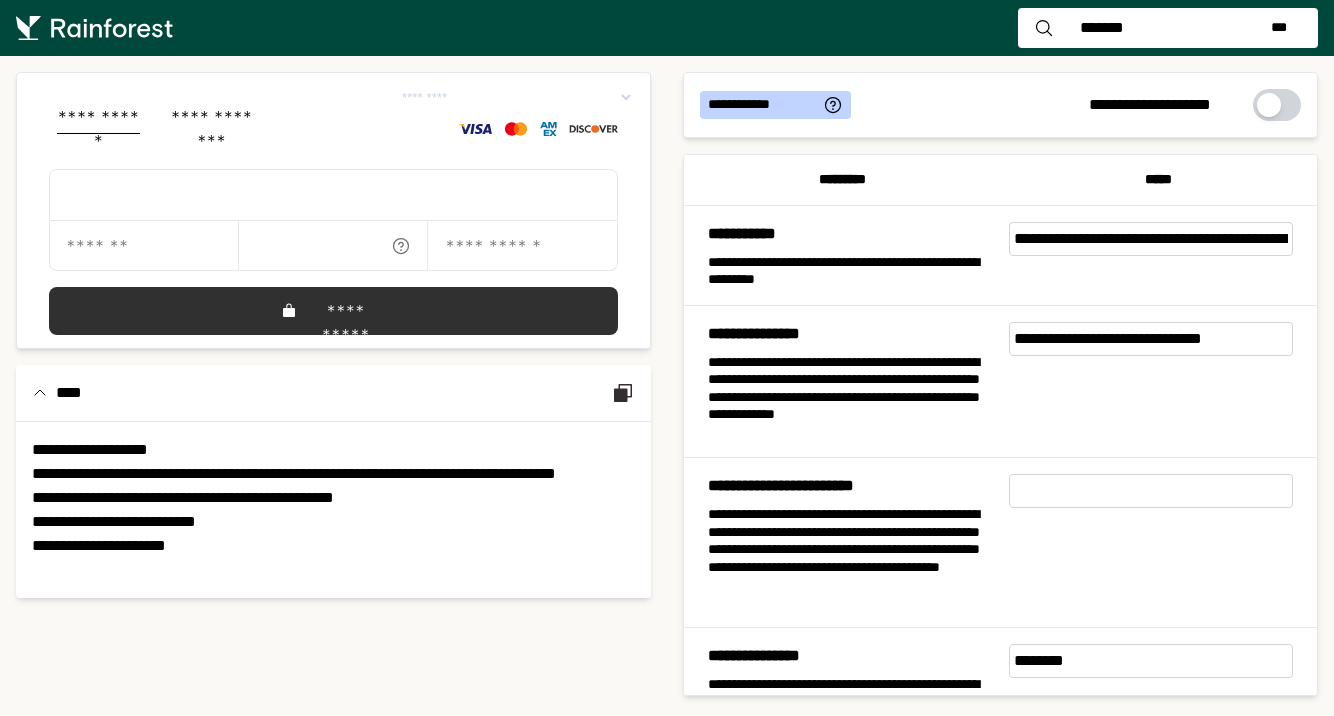 click on "**********" at bounding box center [1151, 239] 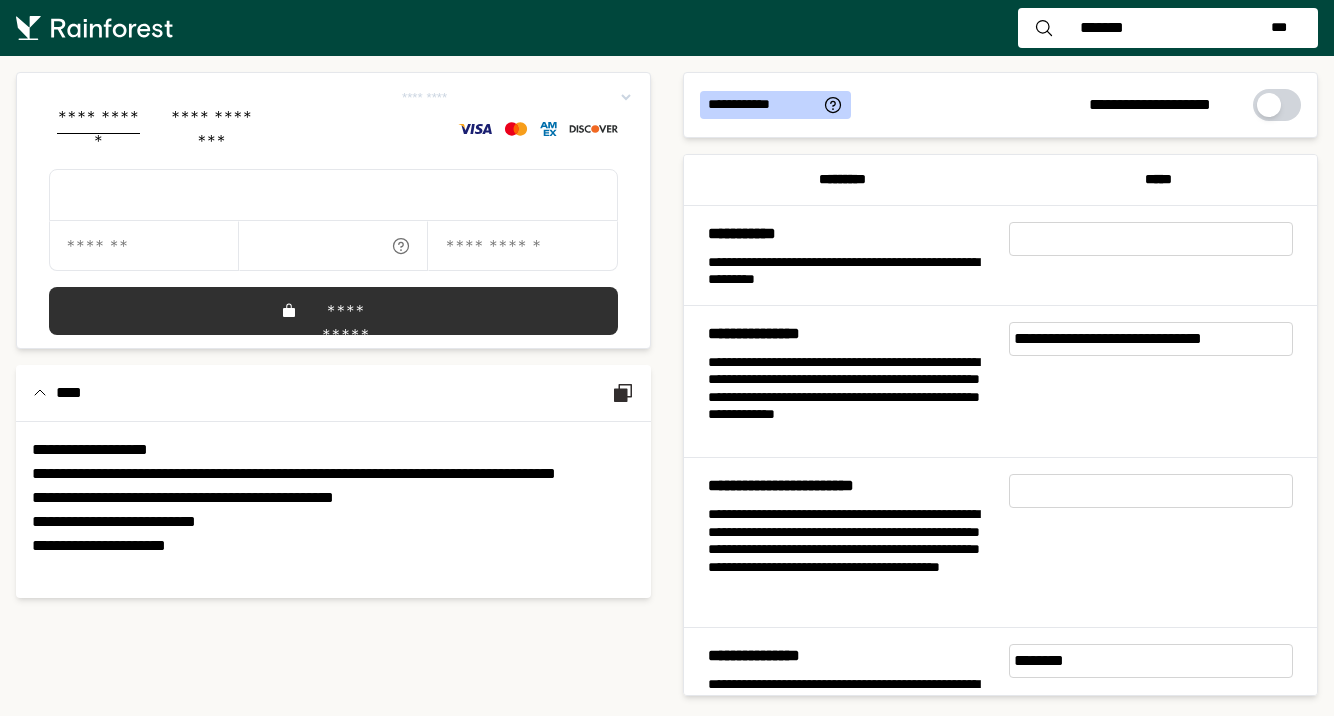 click on "**********" at bounding box center (842, 382) 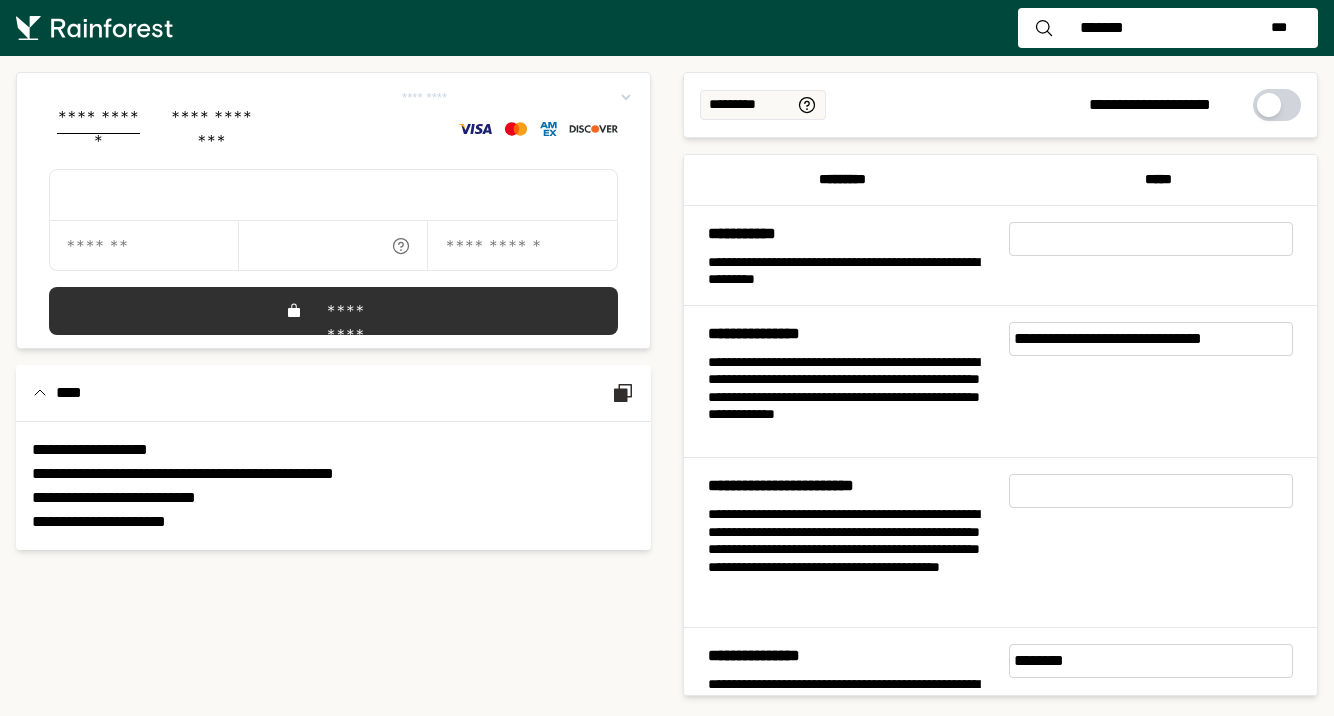 click at bounding box center [1151, 239] 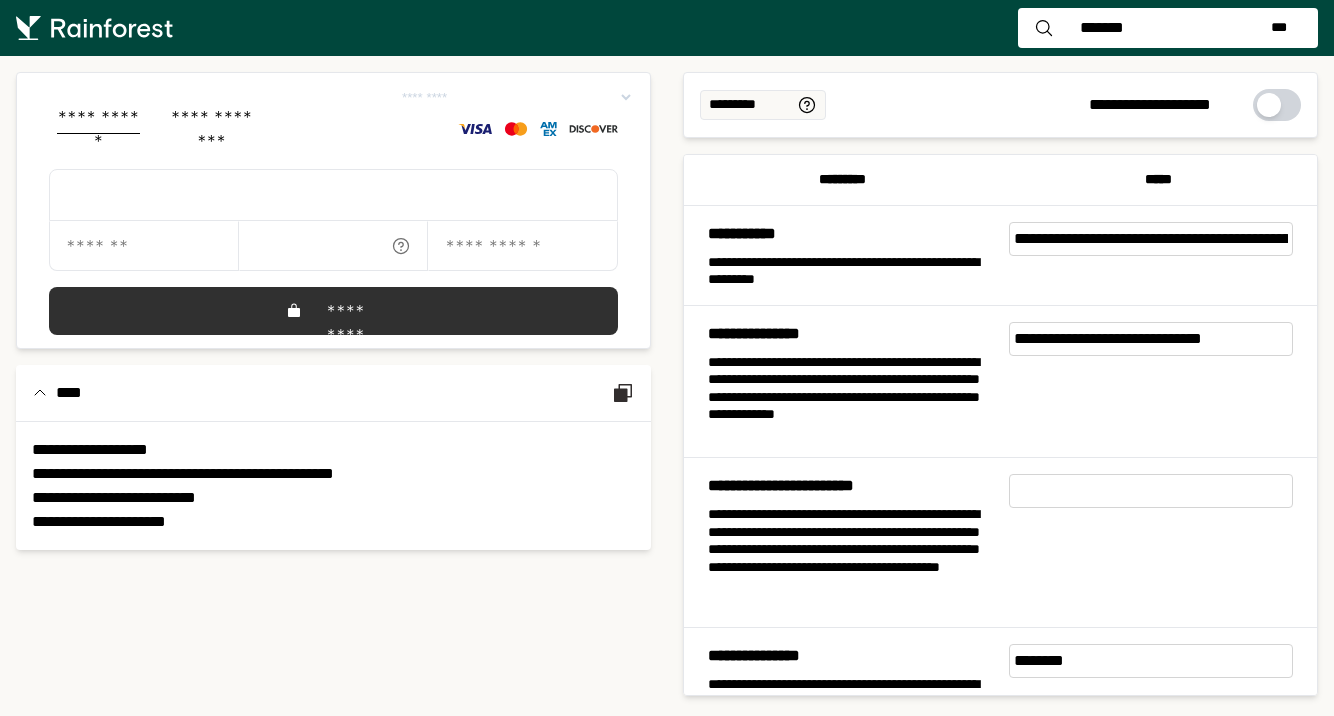 scroll, scrollTop: 0, scrollLeft: 371, axis: horizontal 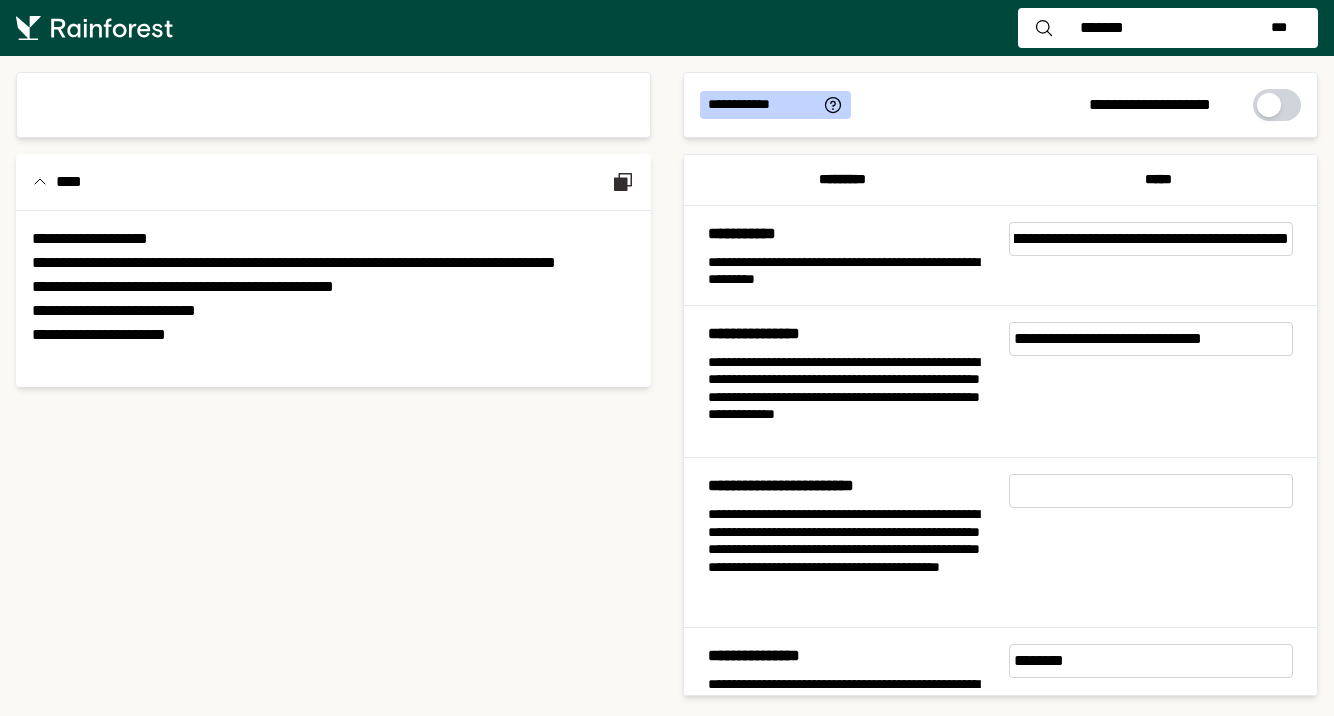 click on "**********" at bounding box center [842, 255] 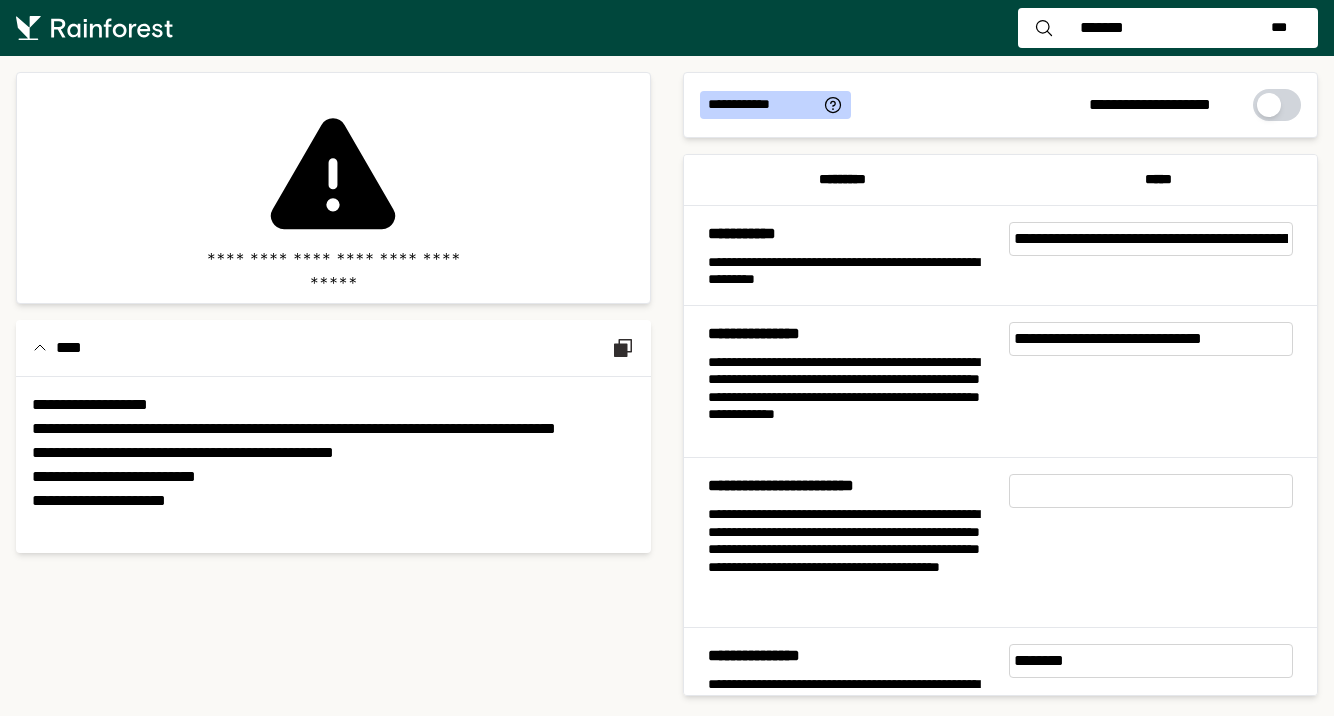 click on "**********" at bounding box center (850, 398) 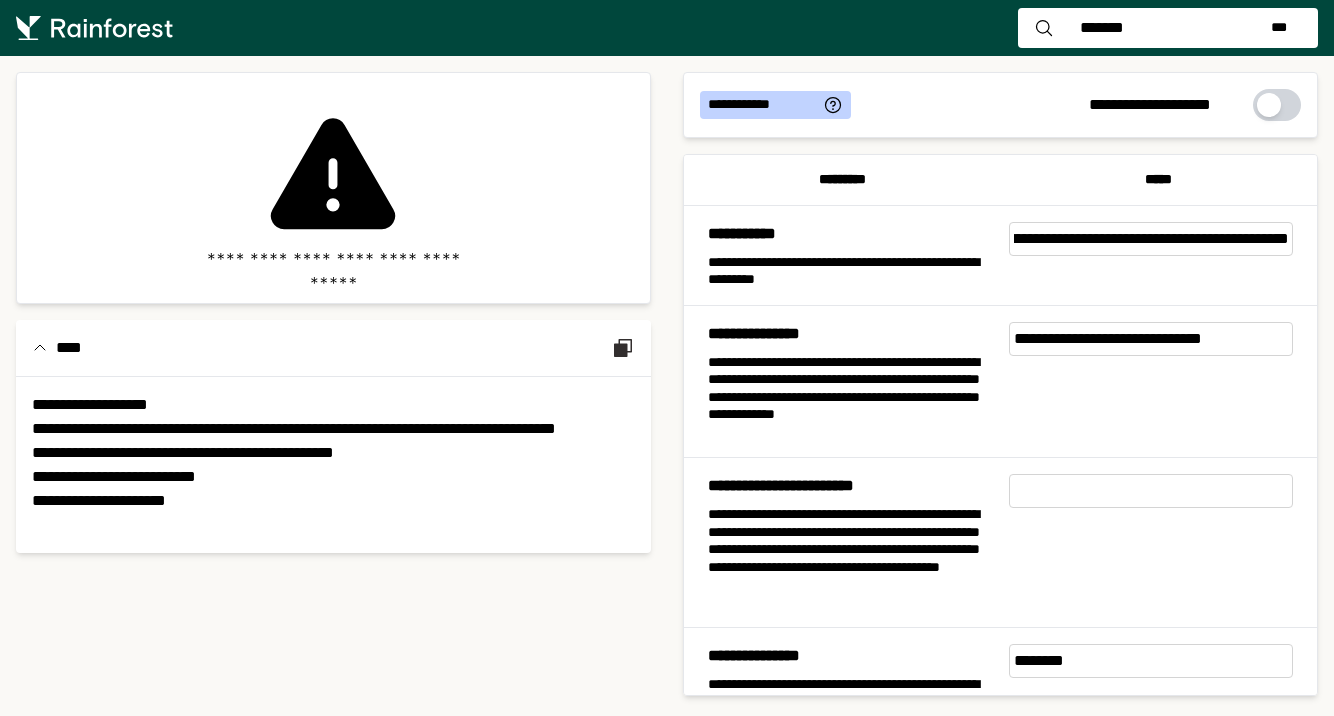 type on "**********" 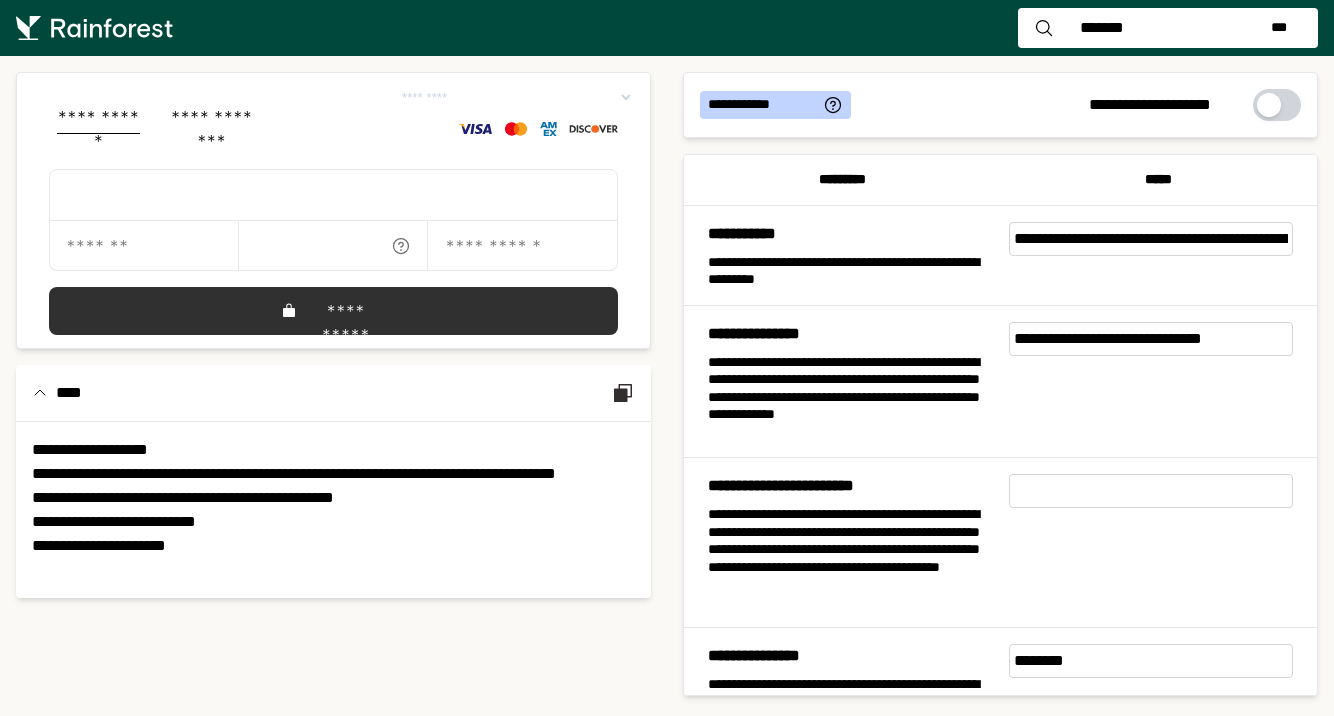 click on "**********" at bounding box center (1151, 239) 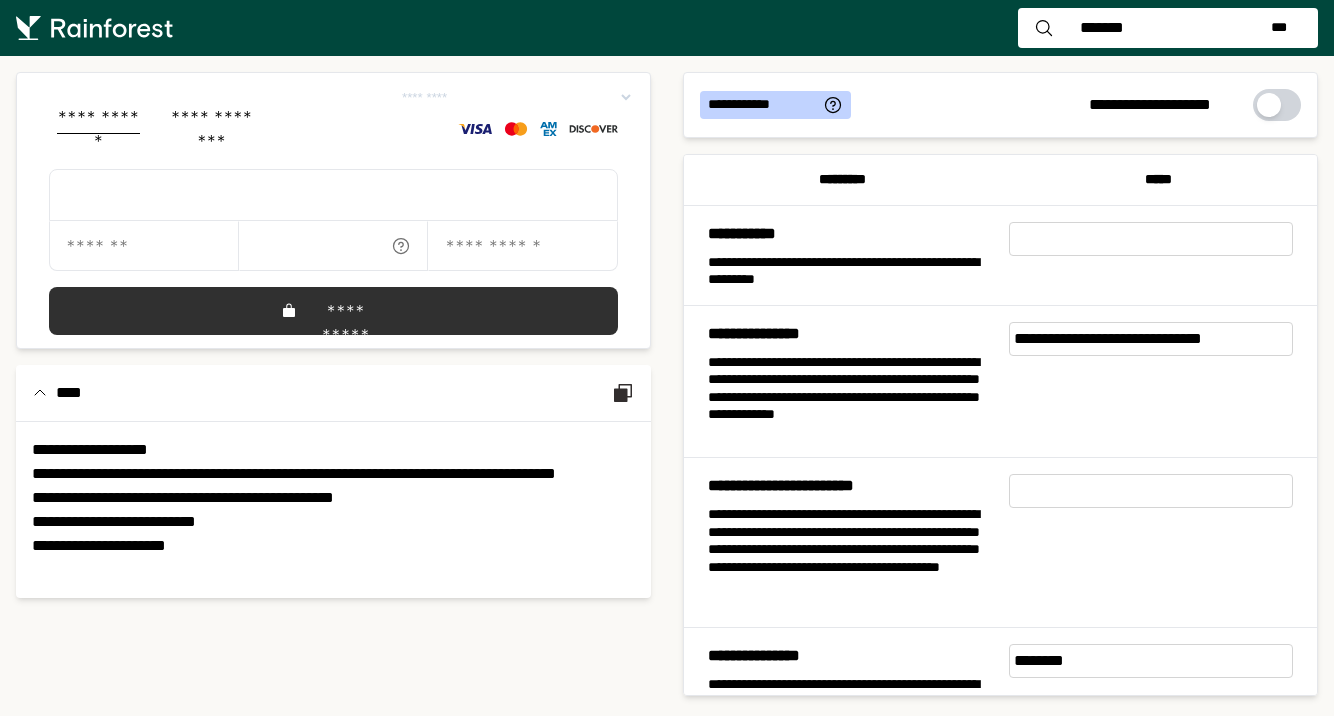 click on "**********" at bounding box center [850, 234] 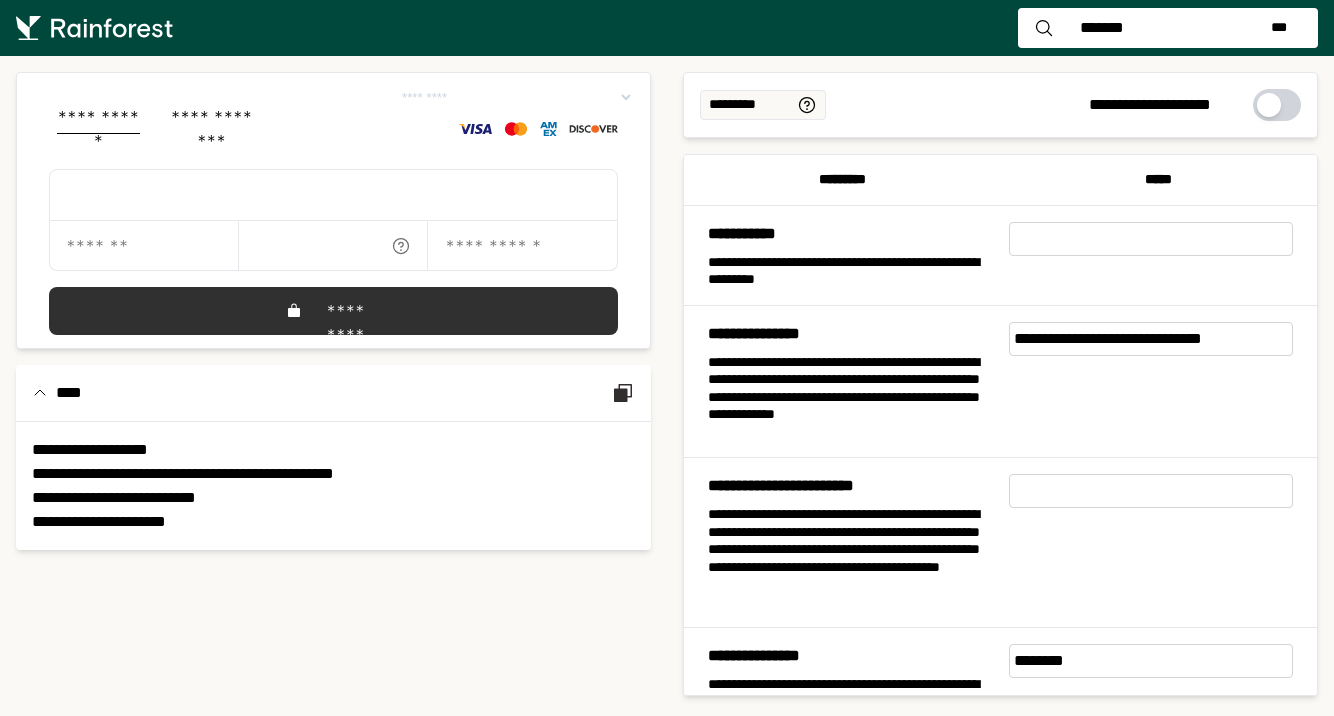 click at bounding box center (1151, 239) 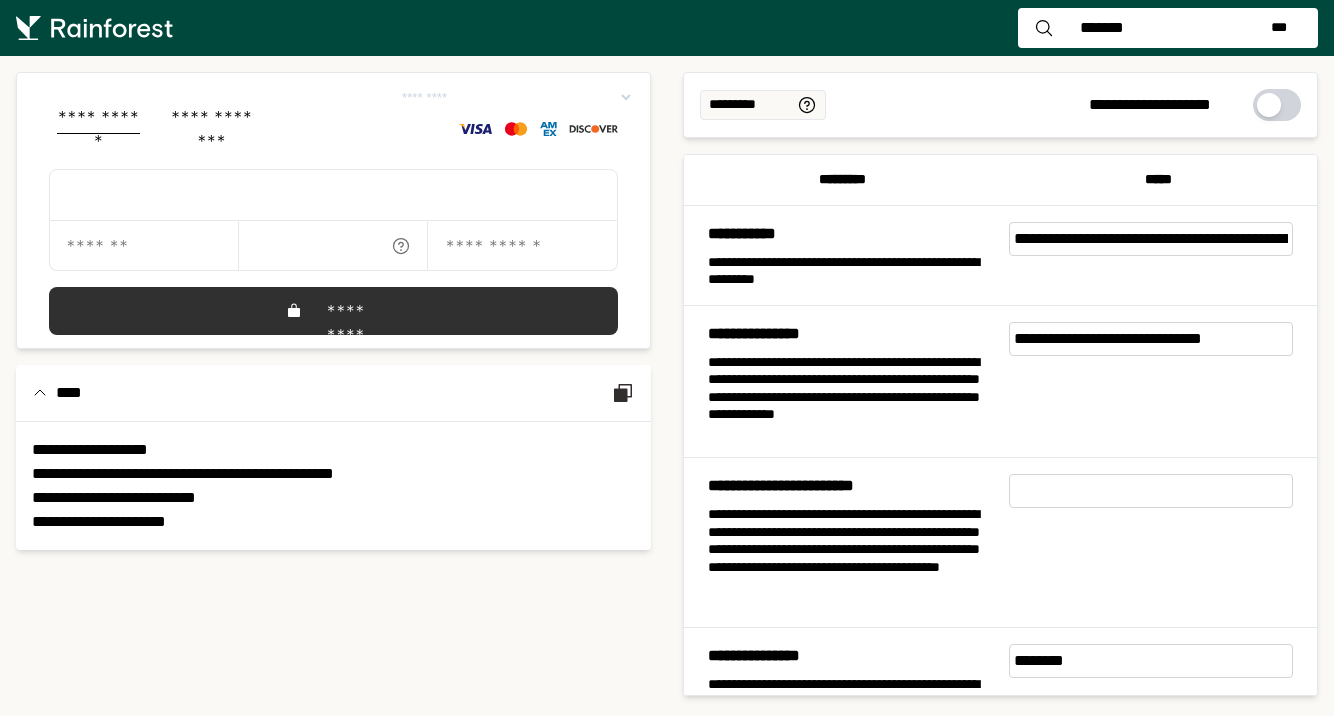 scroll, scrollTop: 0, scrollLeft: 357, axis: horizontal 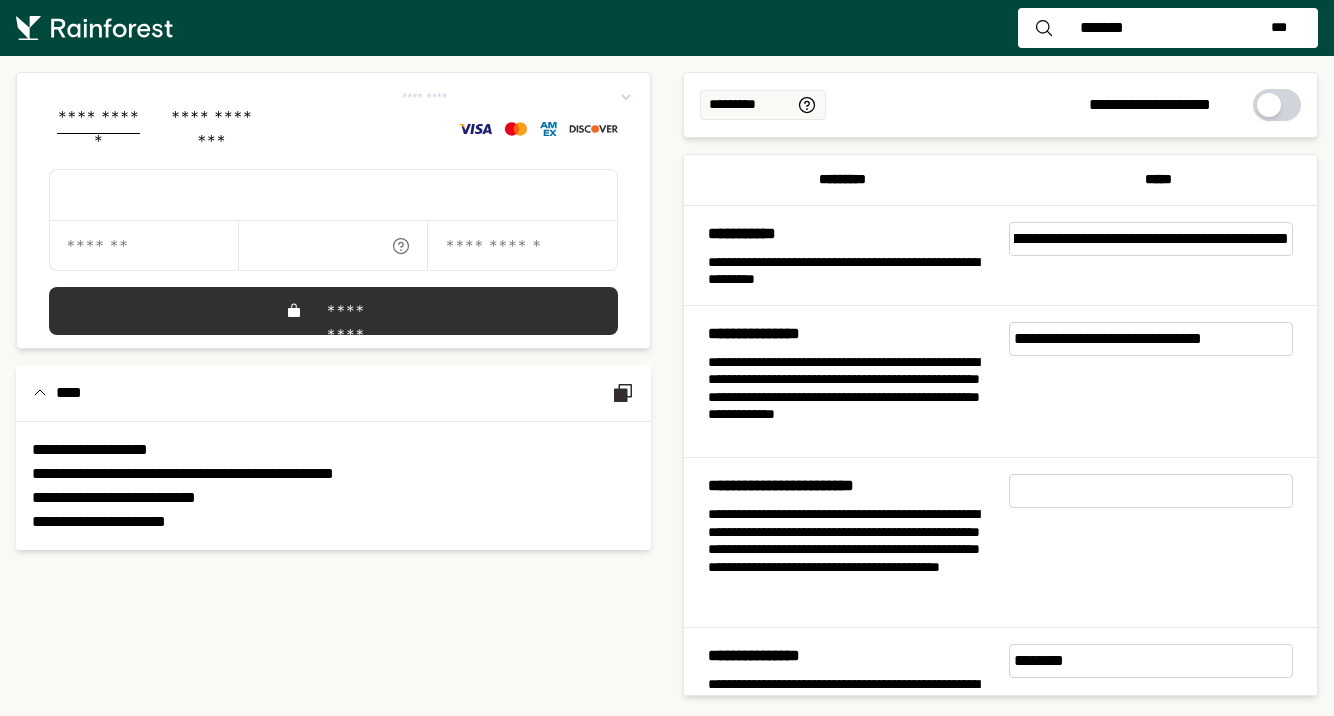 type on "**********" 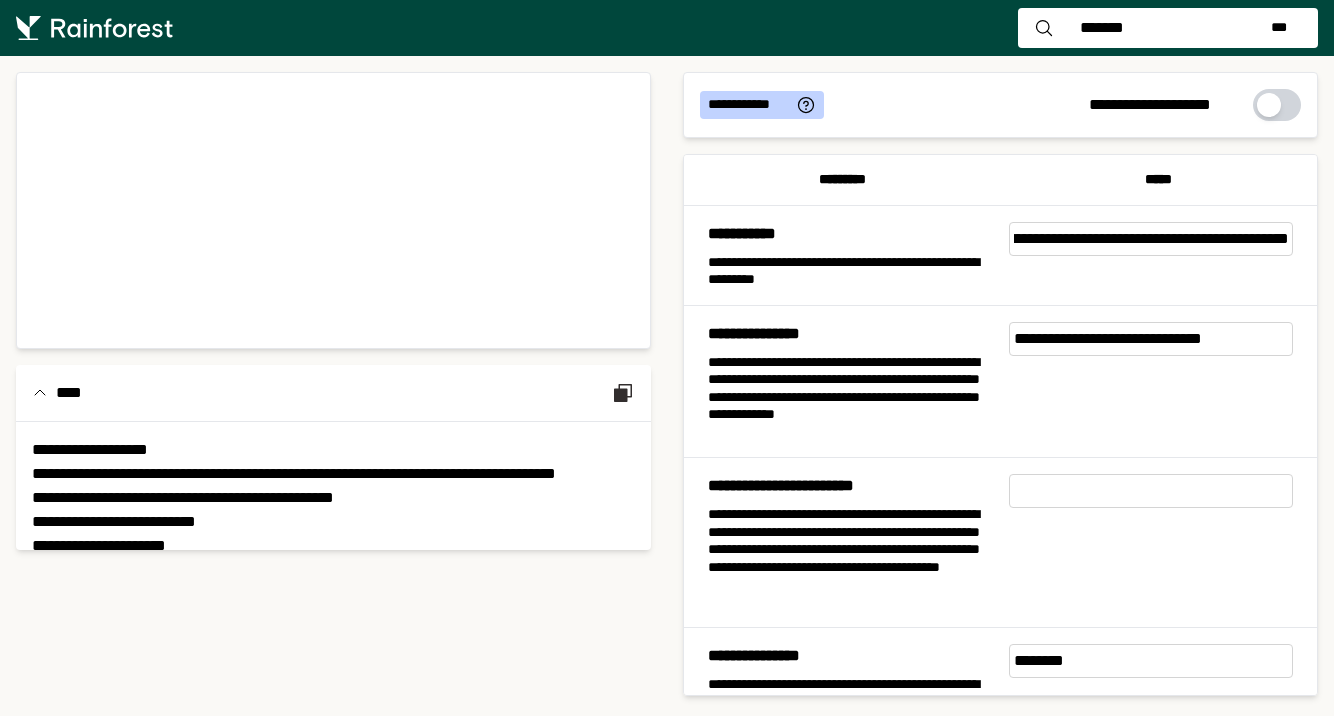 click on "**********" at bounding box center [842, 255] 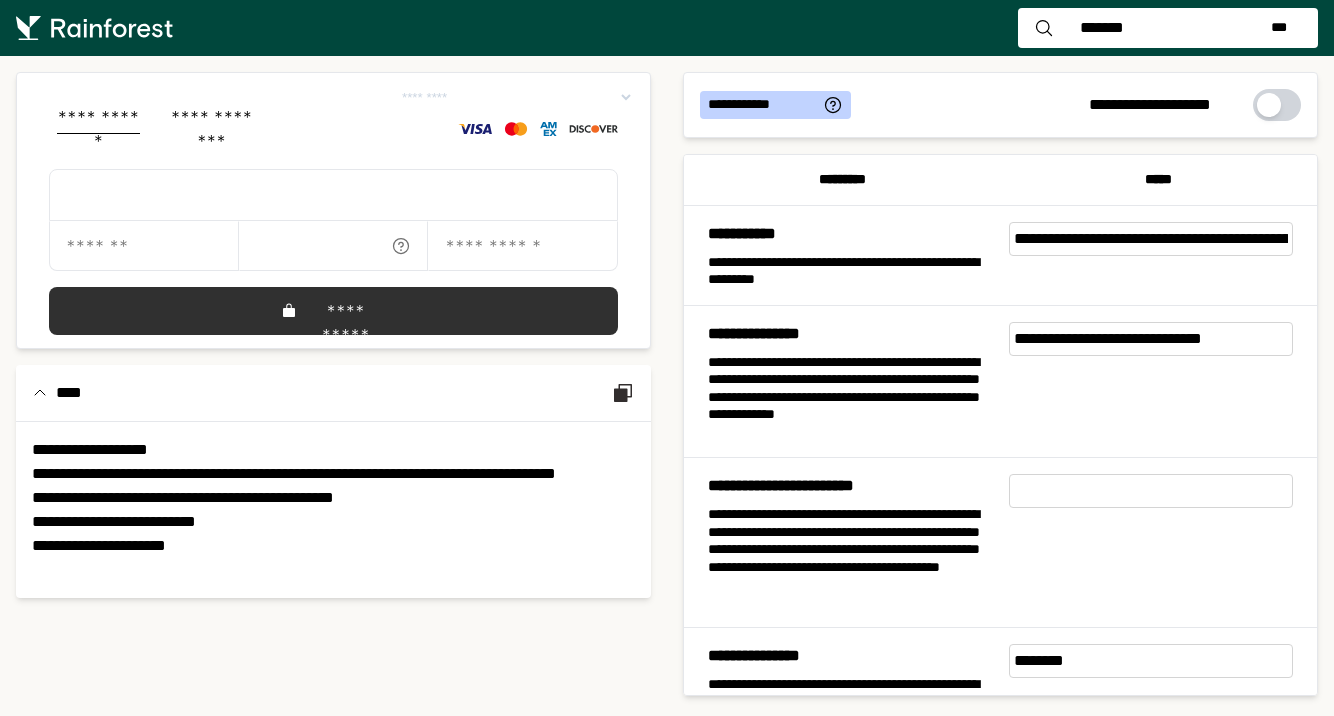 click on "**********" at bounding box center [1151, 239] 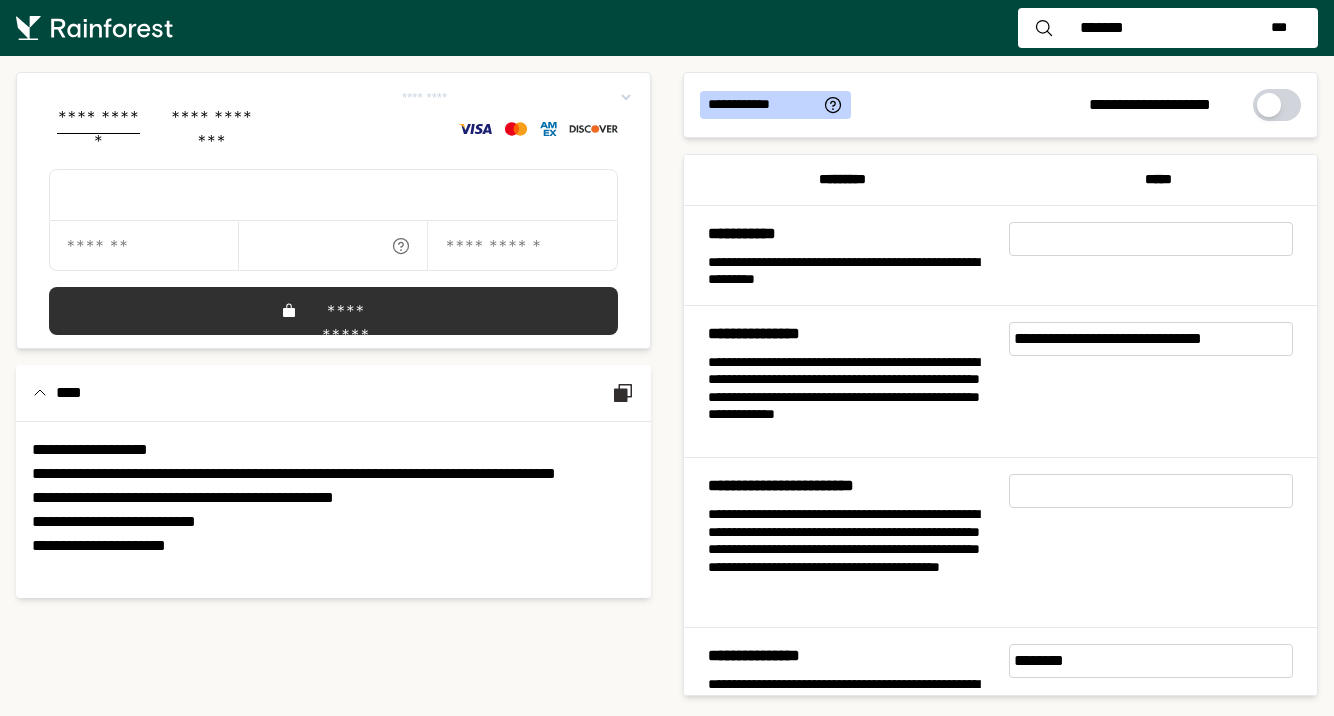 click on "**********" at bounding box center [850, 334] 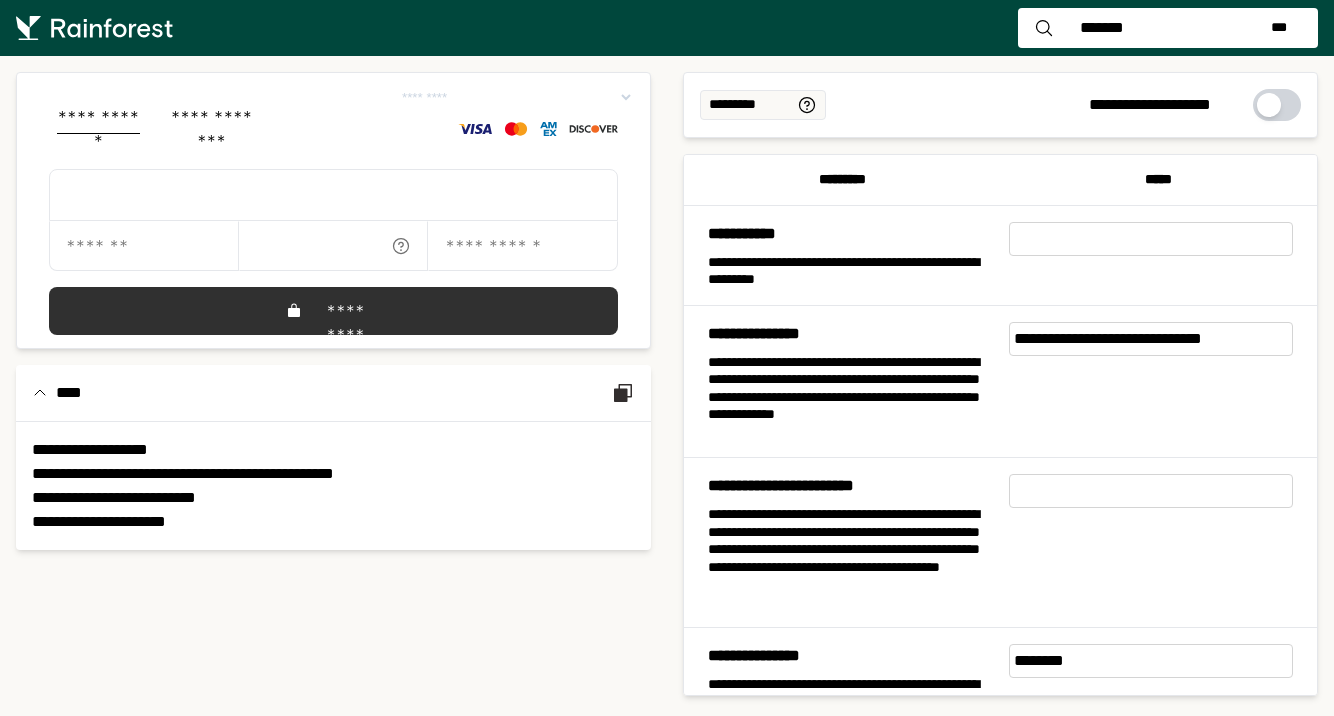 click at bounding box center [1151, 239] 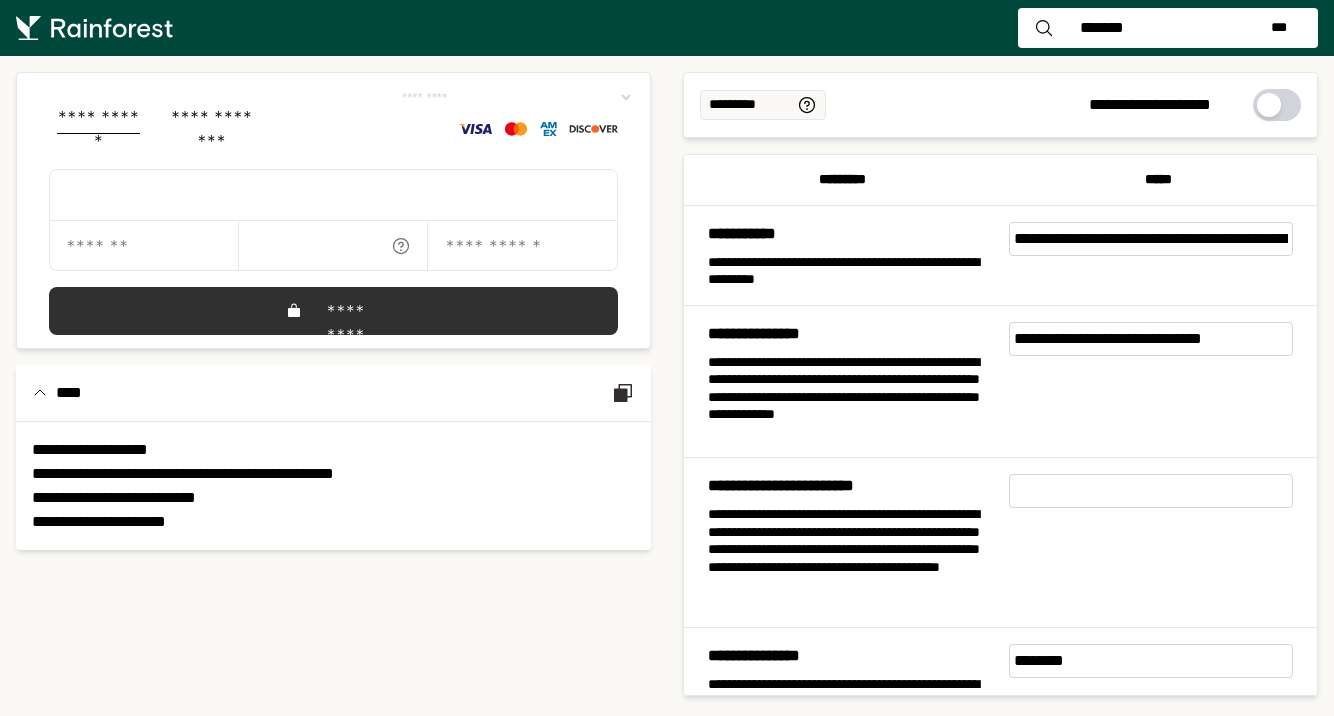 scroll, scrollTop: 0, scrollLeft: 357, axis: horizontal 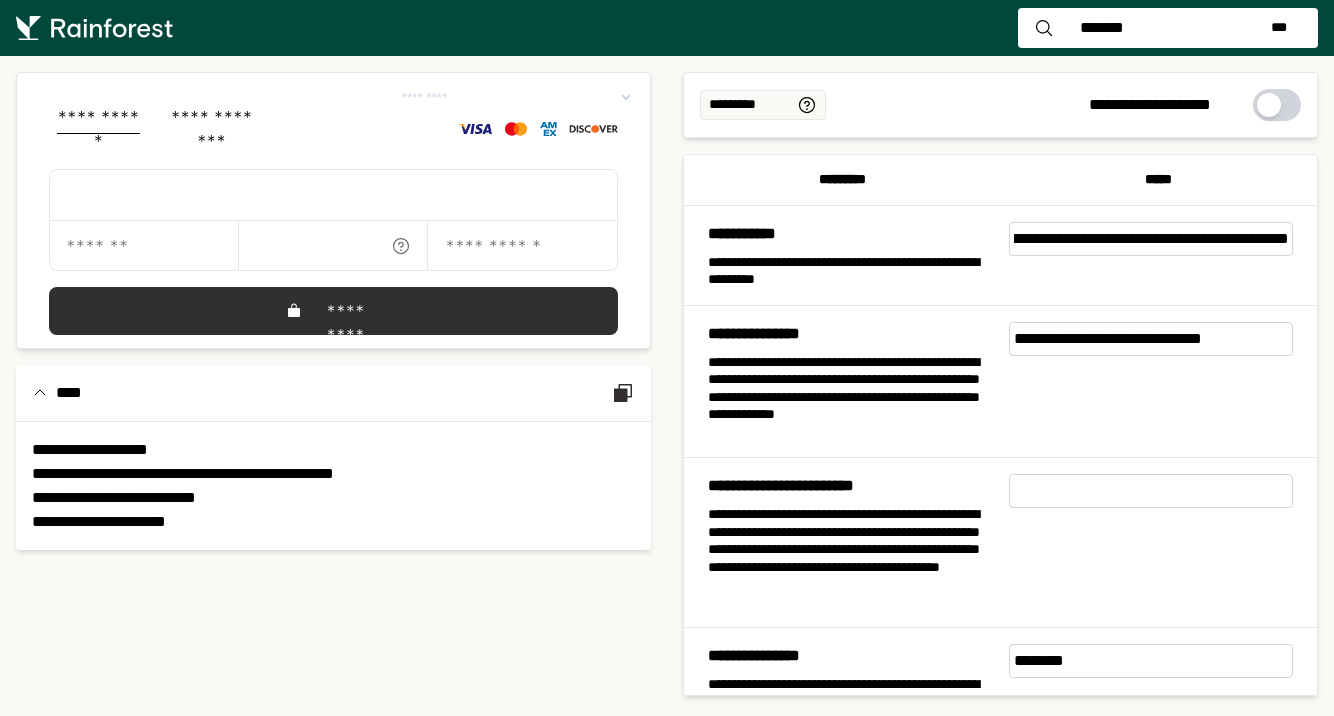 type on "**********" 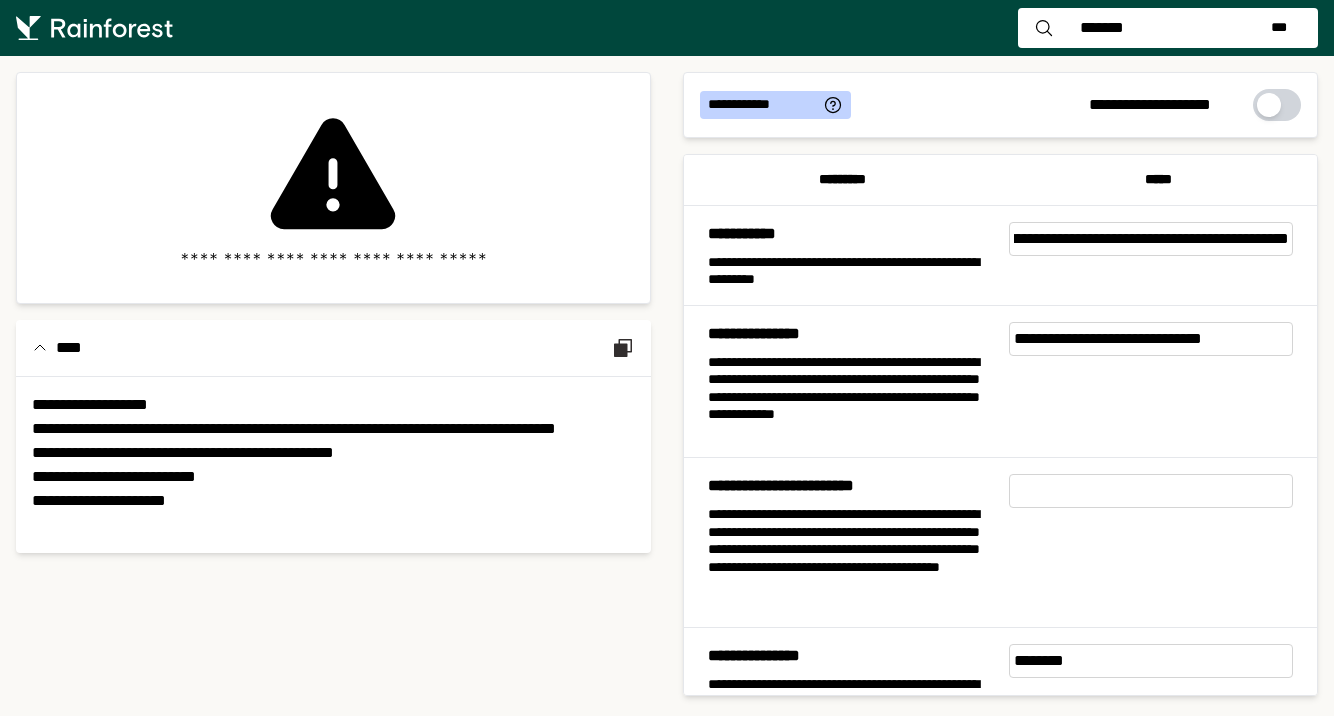 scroll, scrollTop: 0, scrollLeft: 0, axis: both 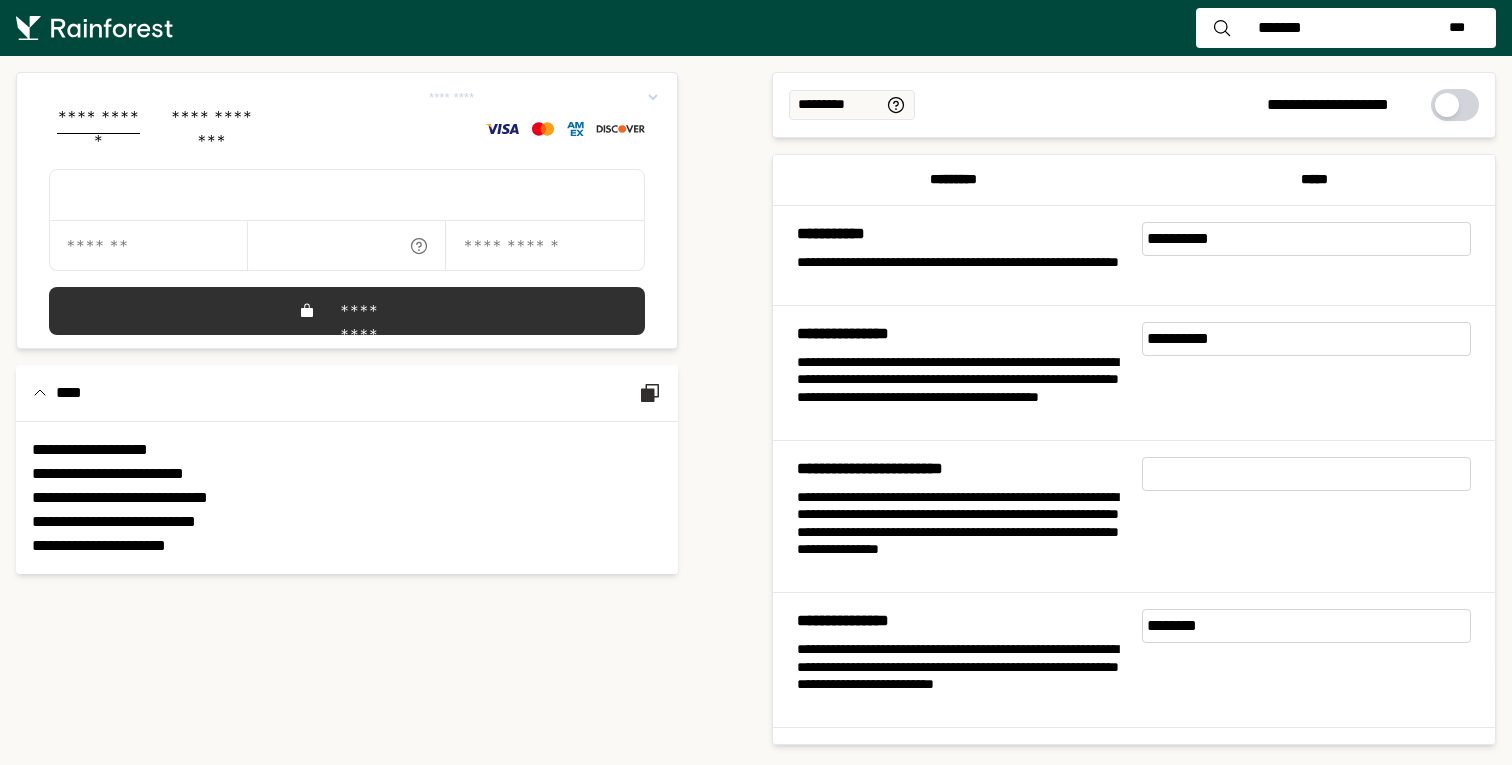 click on "**********" at bounding box center (1306, 239) 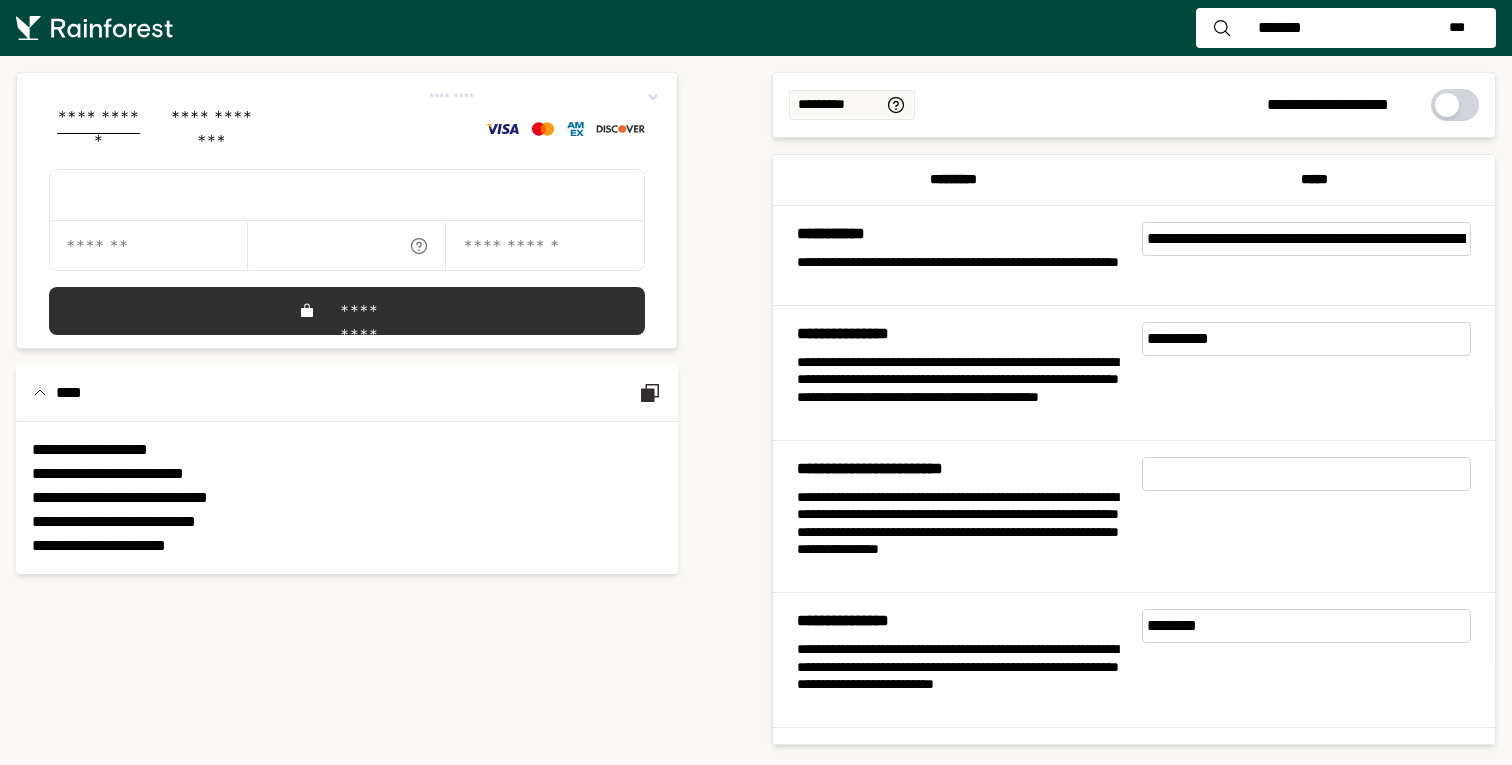 scroll, scrollTop: 0, scrollLeft: 293, axis: horizontal 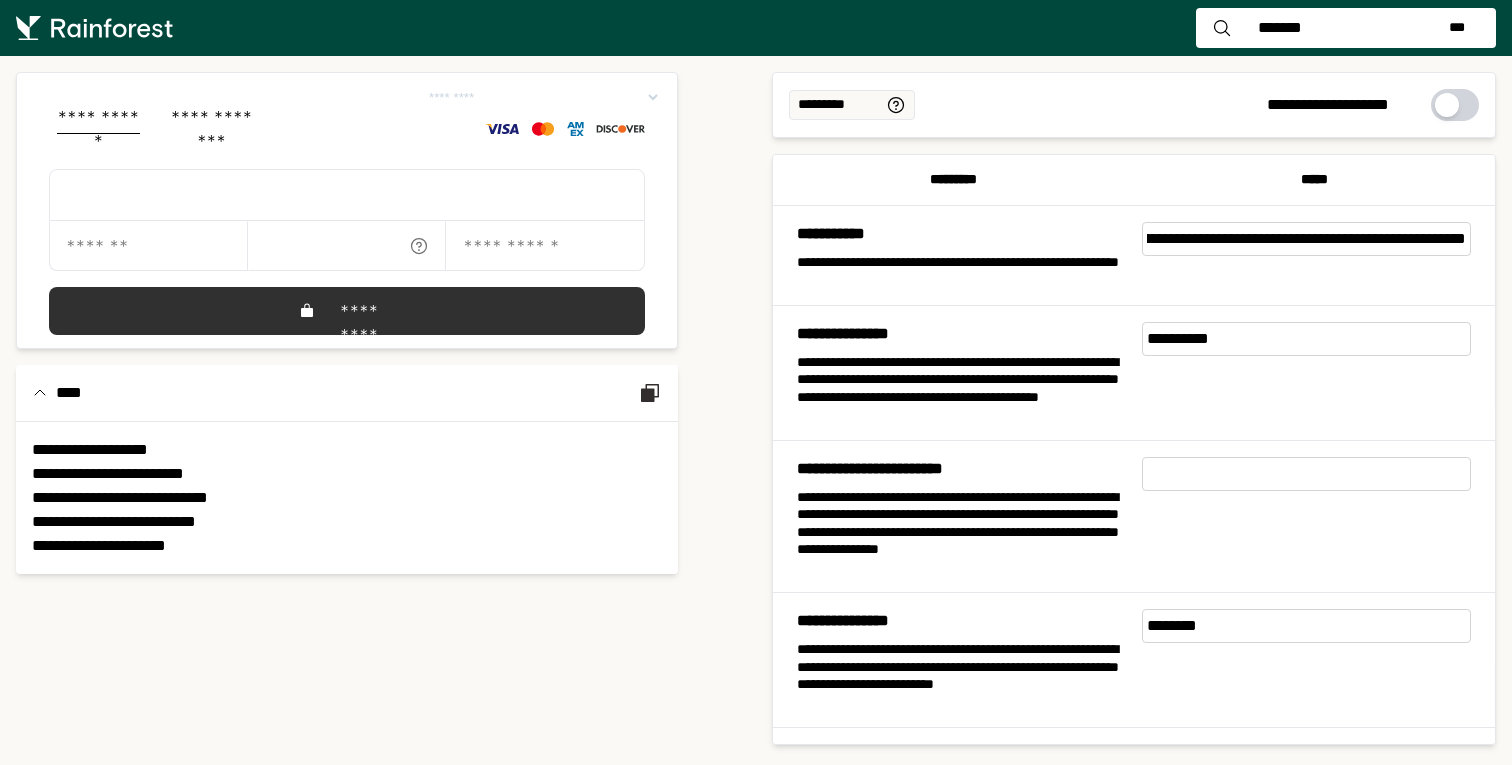 type on "**********" 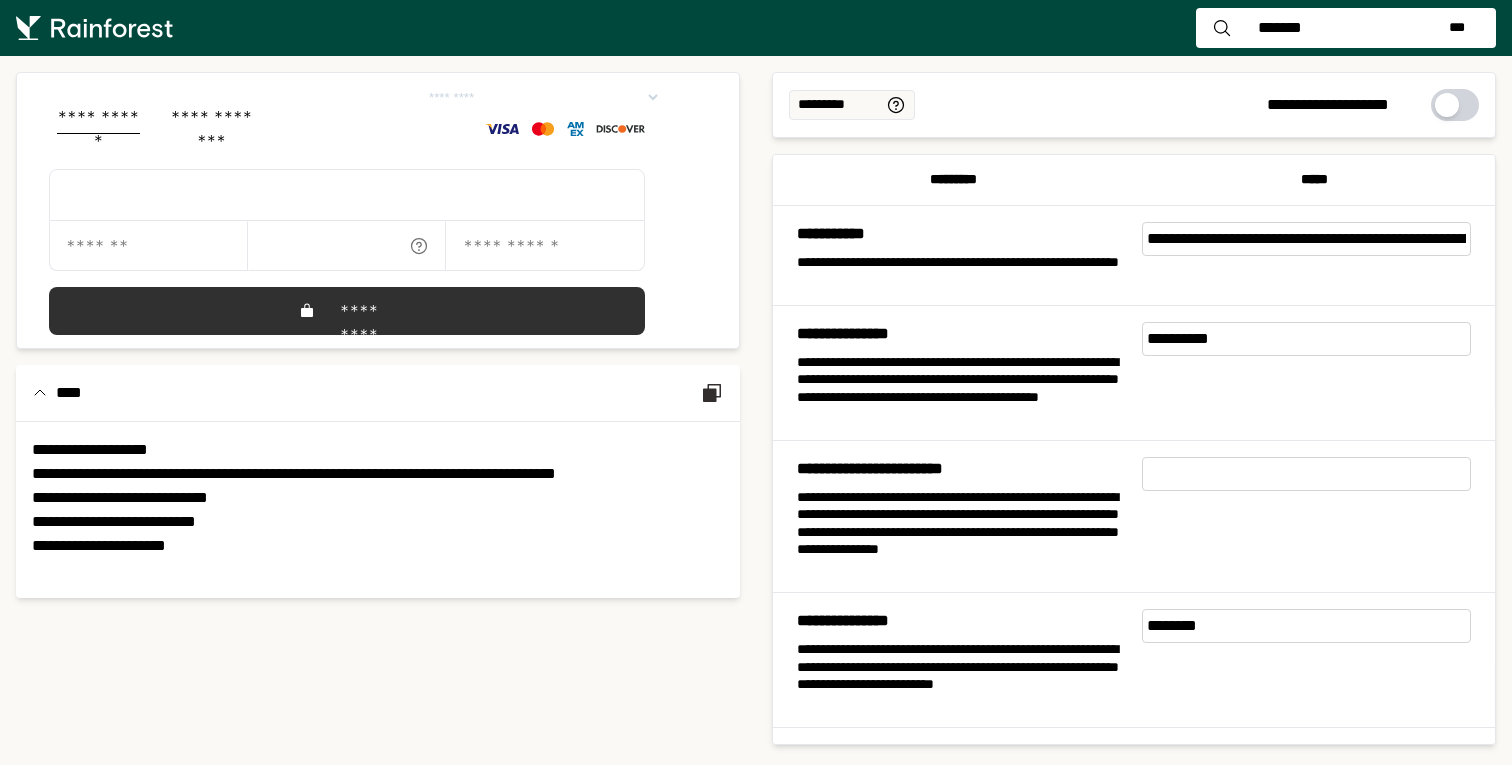 click on "**********" at bounding box center (1306, 339) 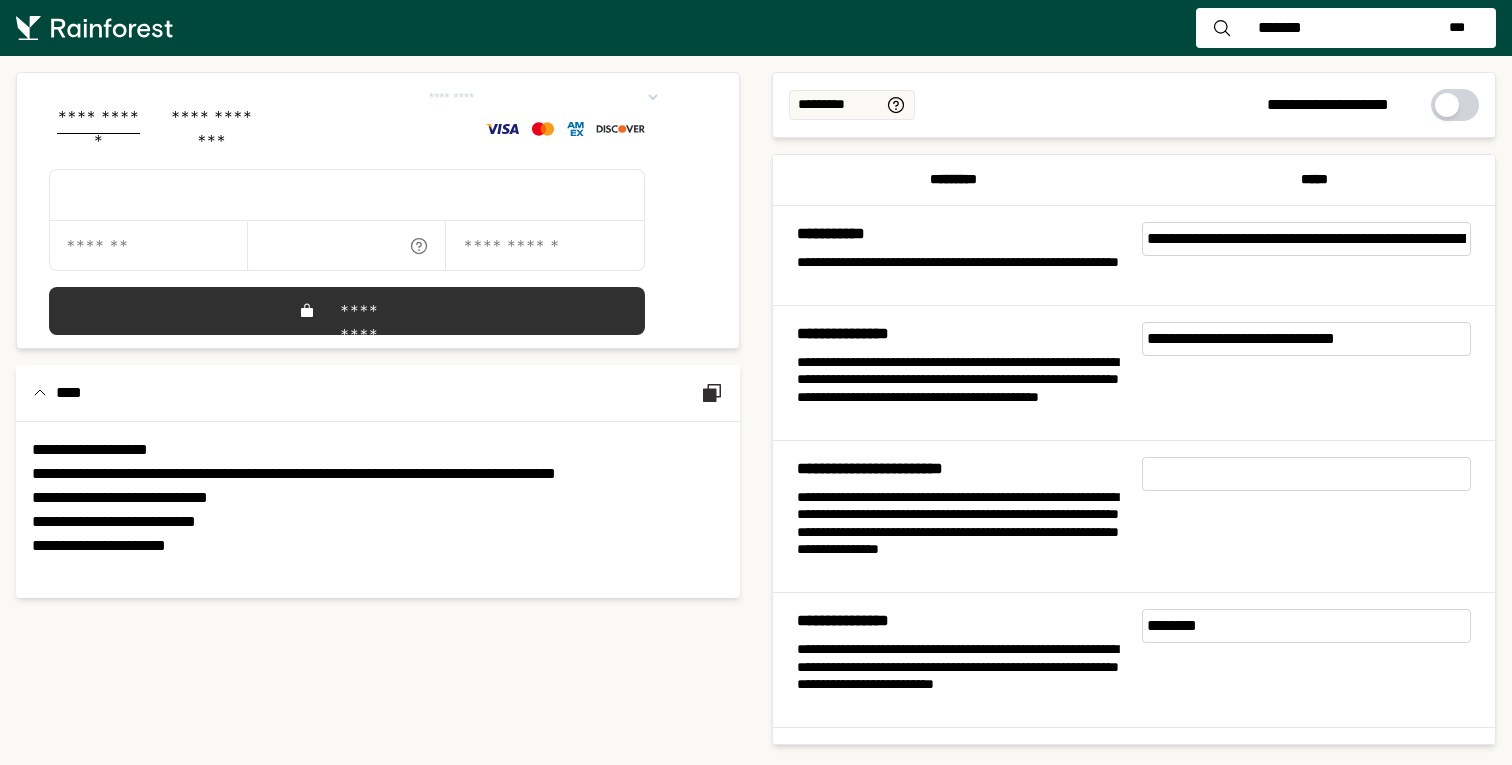 type on "**********" 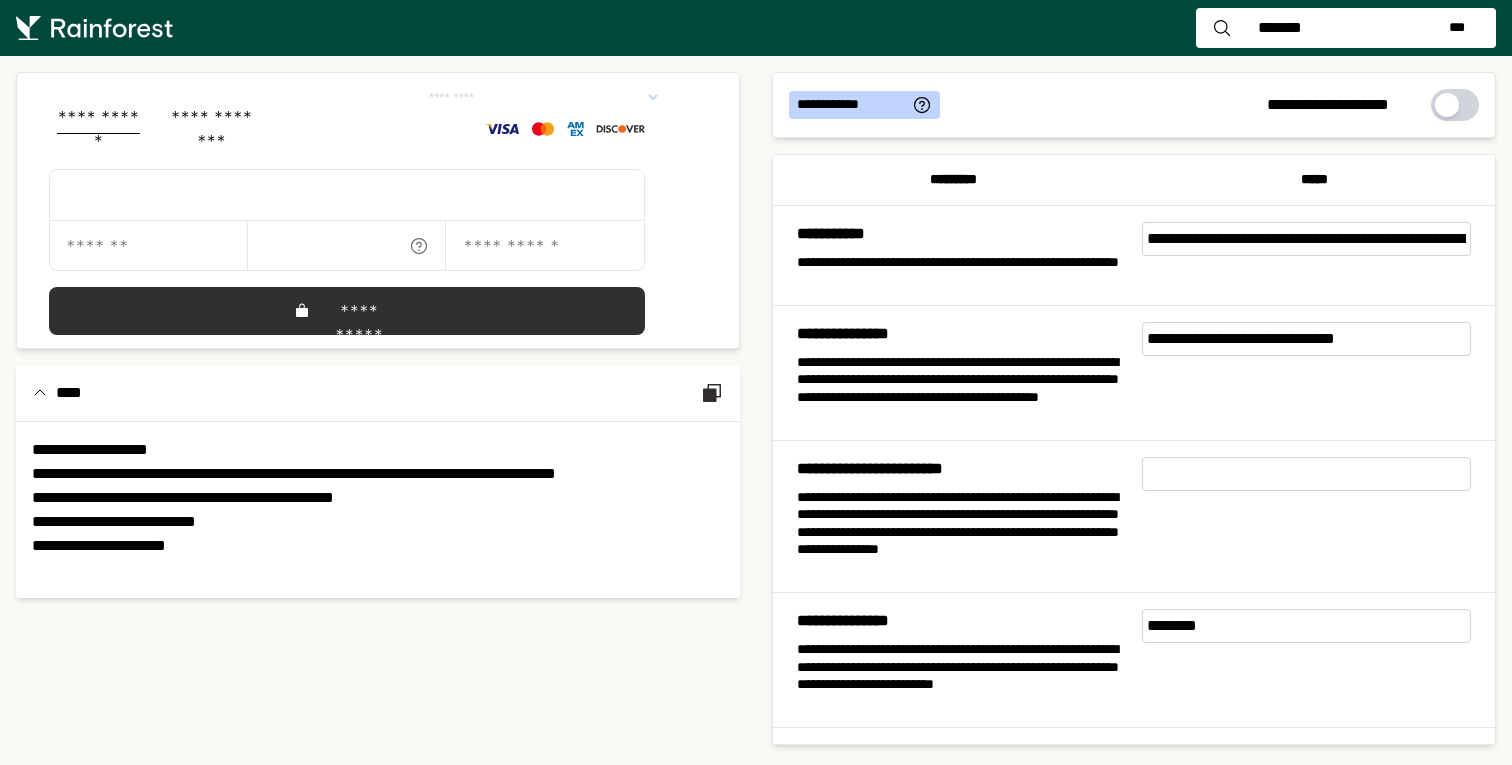 click on "**********" at bounding box center [1306, 239] 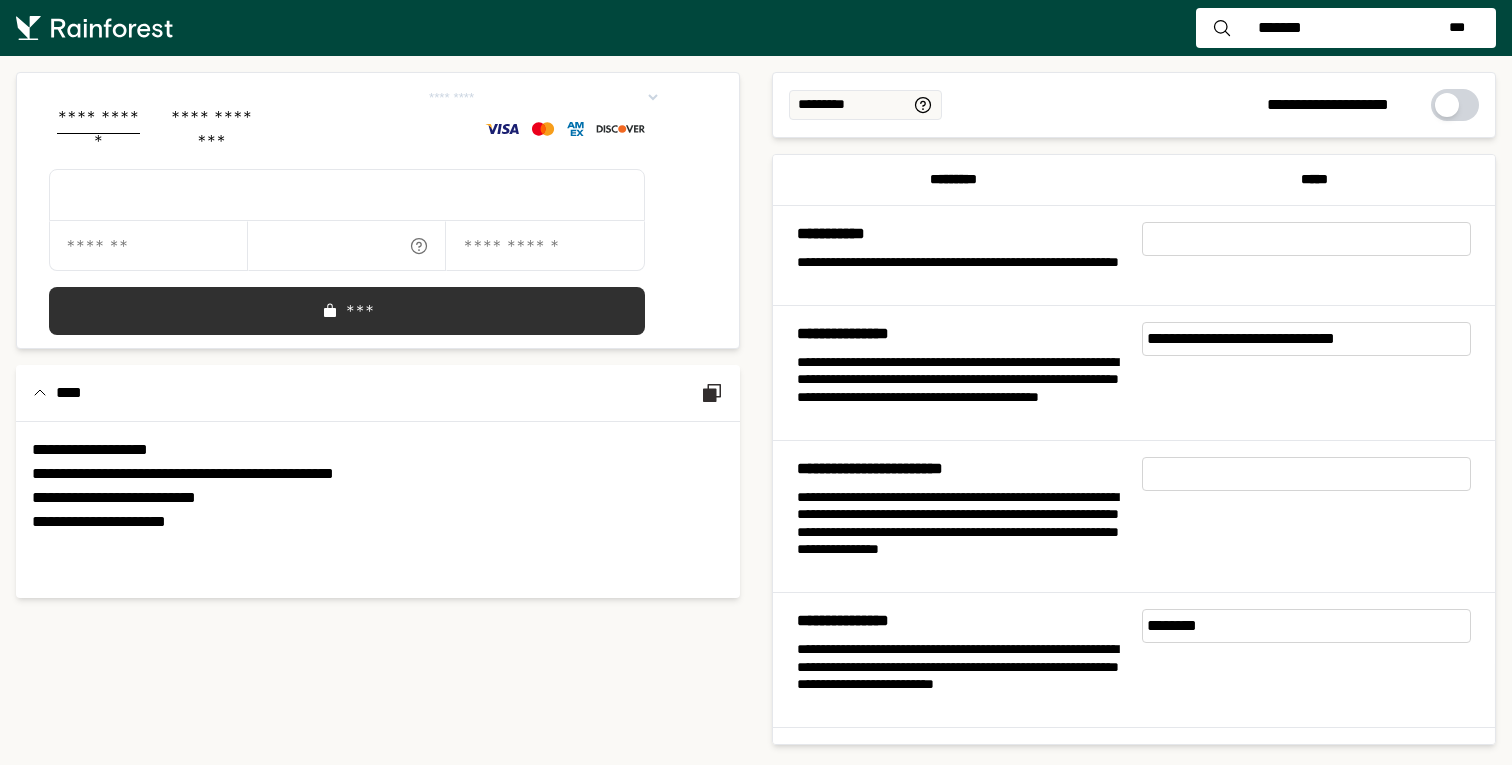 click on "**********" at bounding box center [1306, 339] 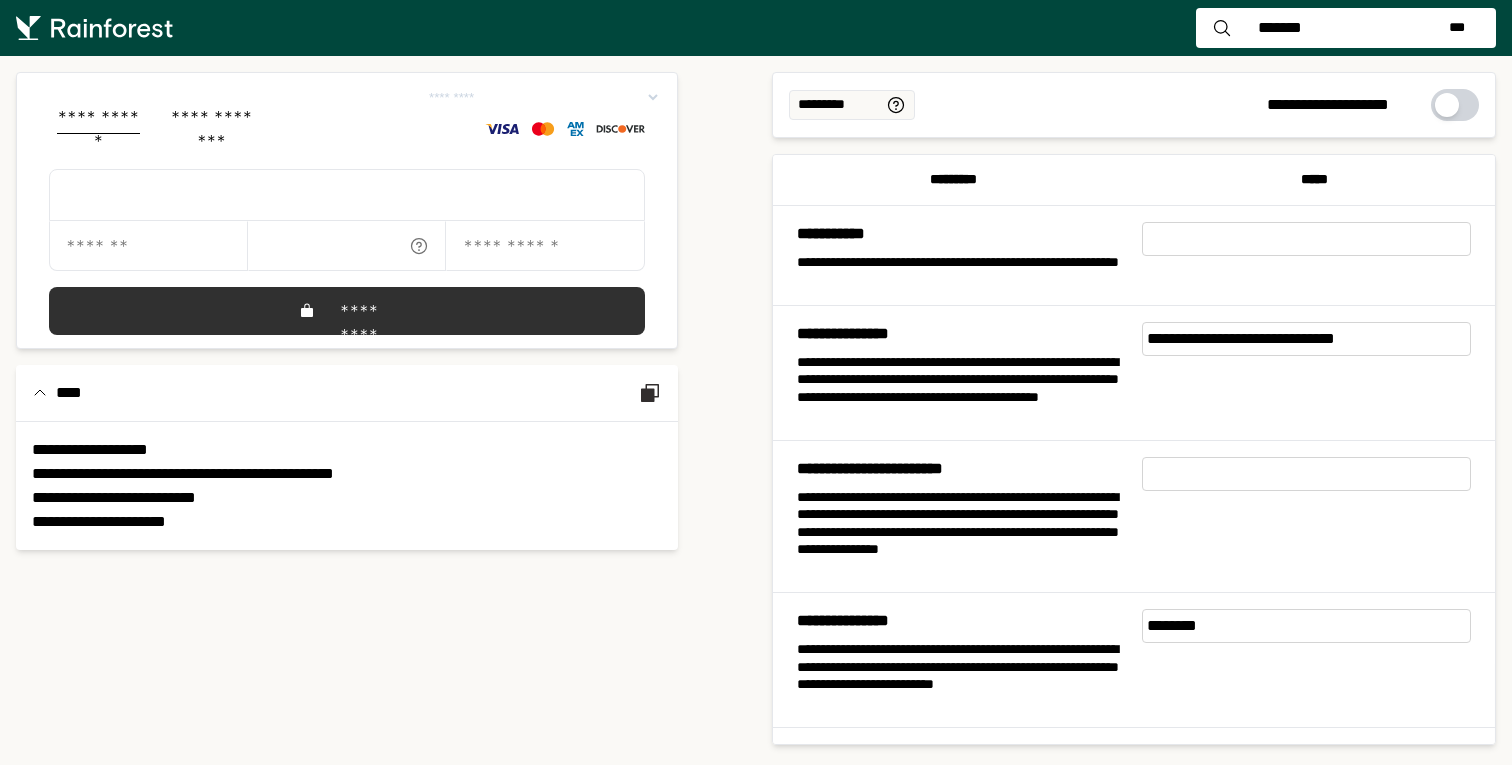 click at bounding box center [1306, 239] 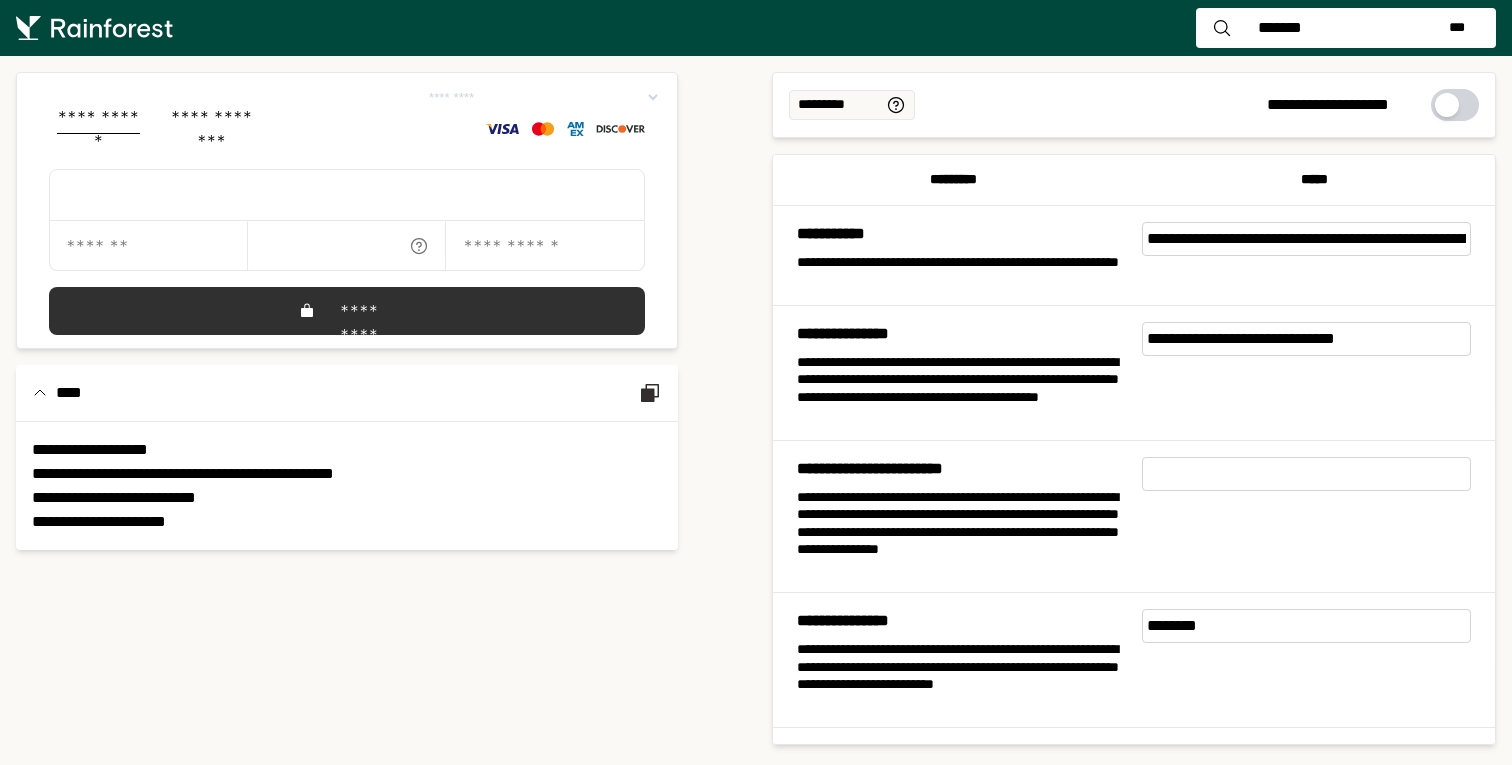 scroll, scrollTop: 0, scrollLeft: 293, axis: horizontal 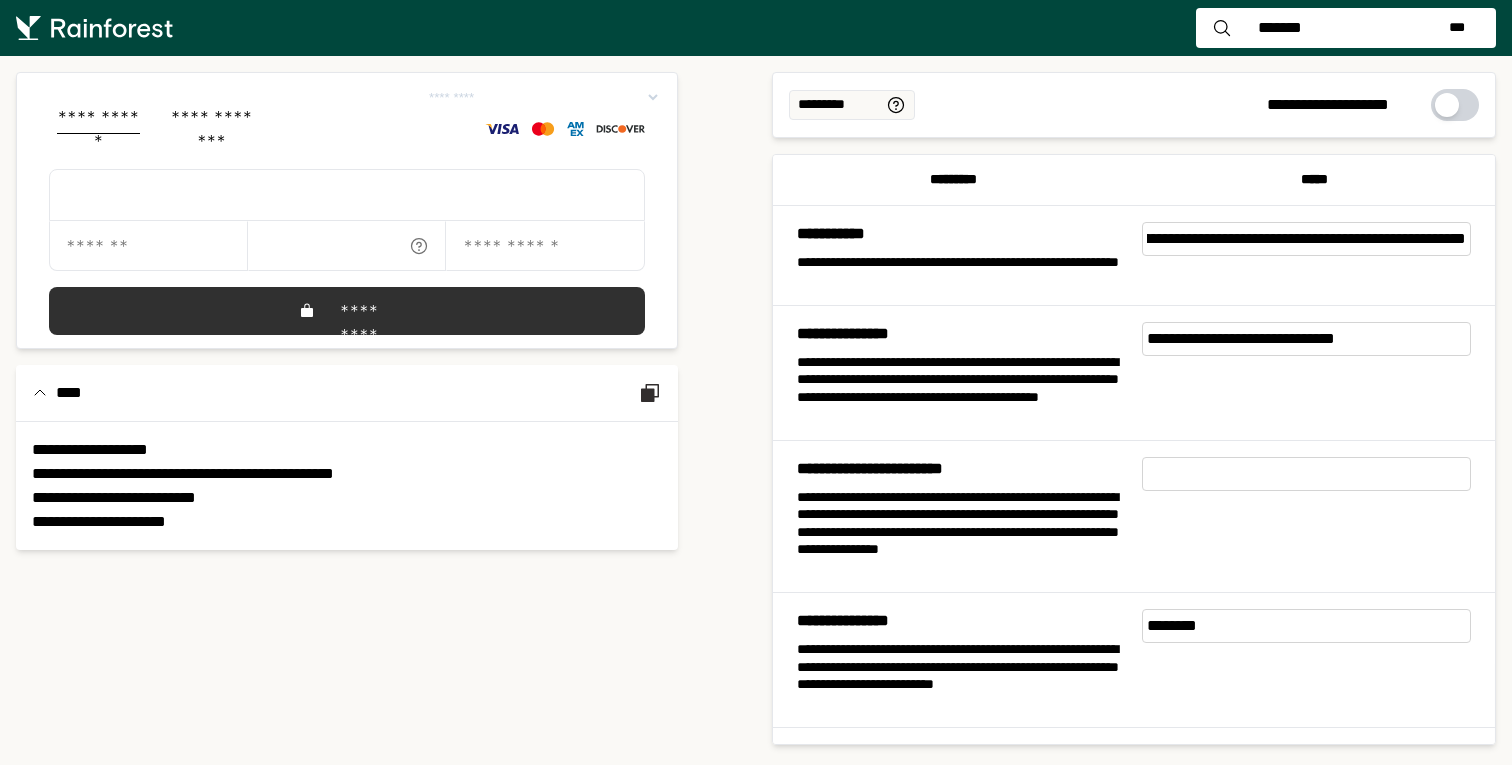 click on "**********" at bounding box center [961, 334] 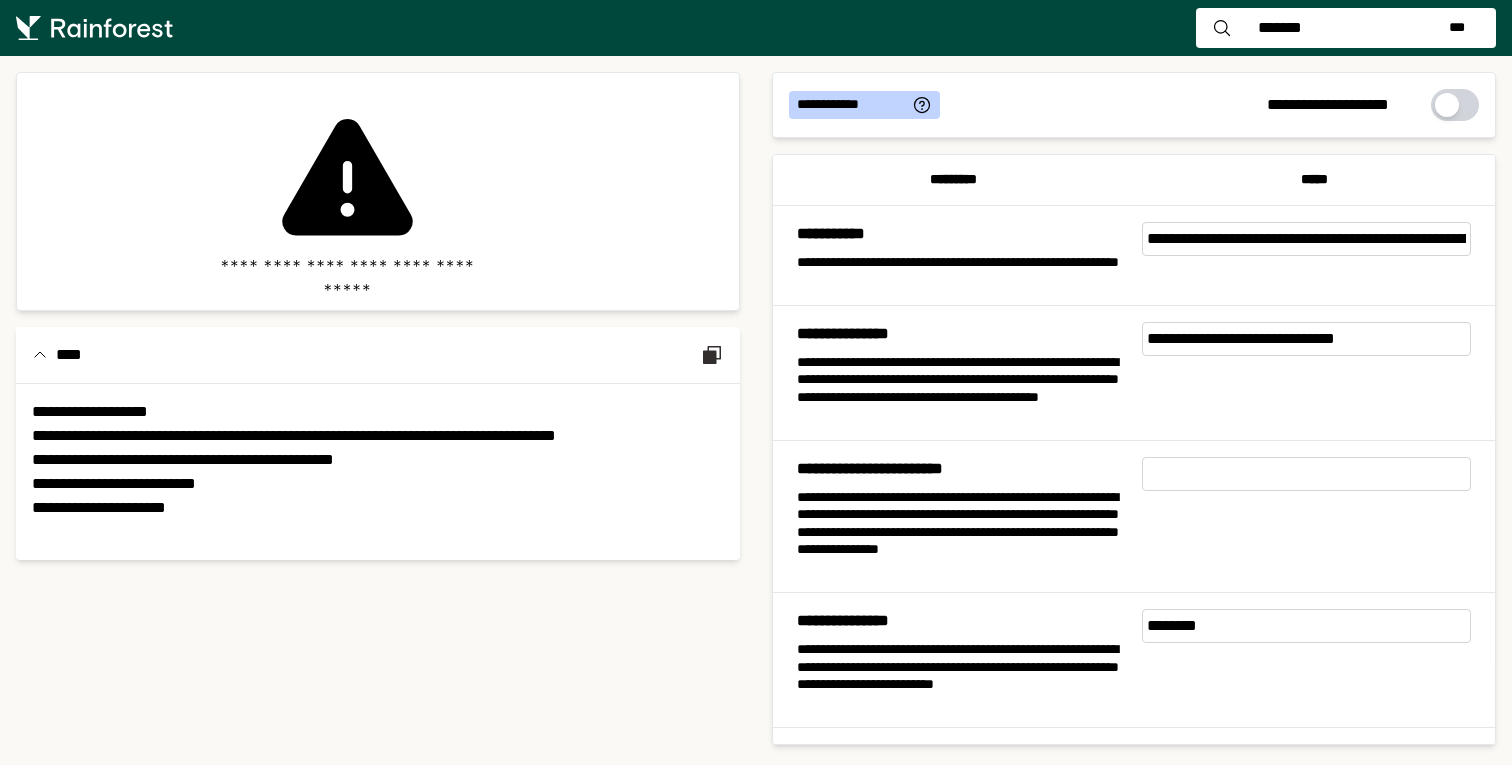 click on "**********" at bounding box center (1306, 239) 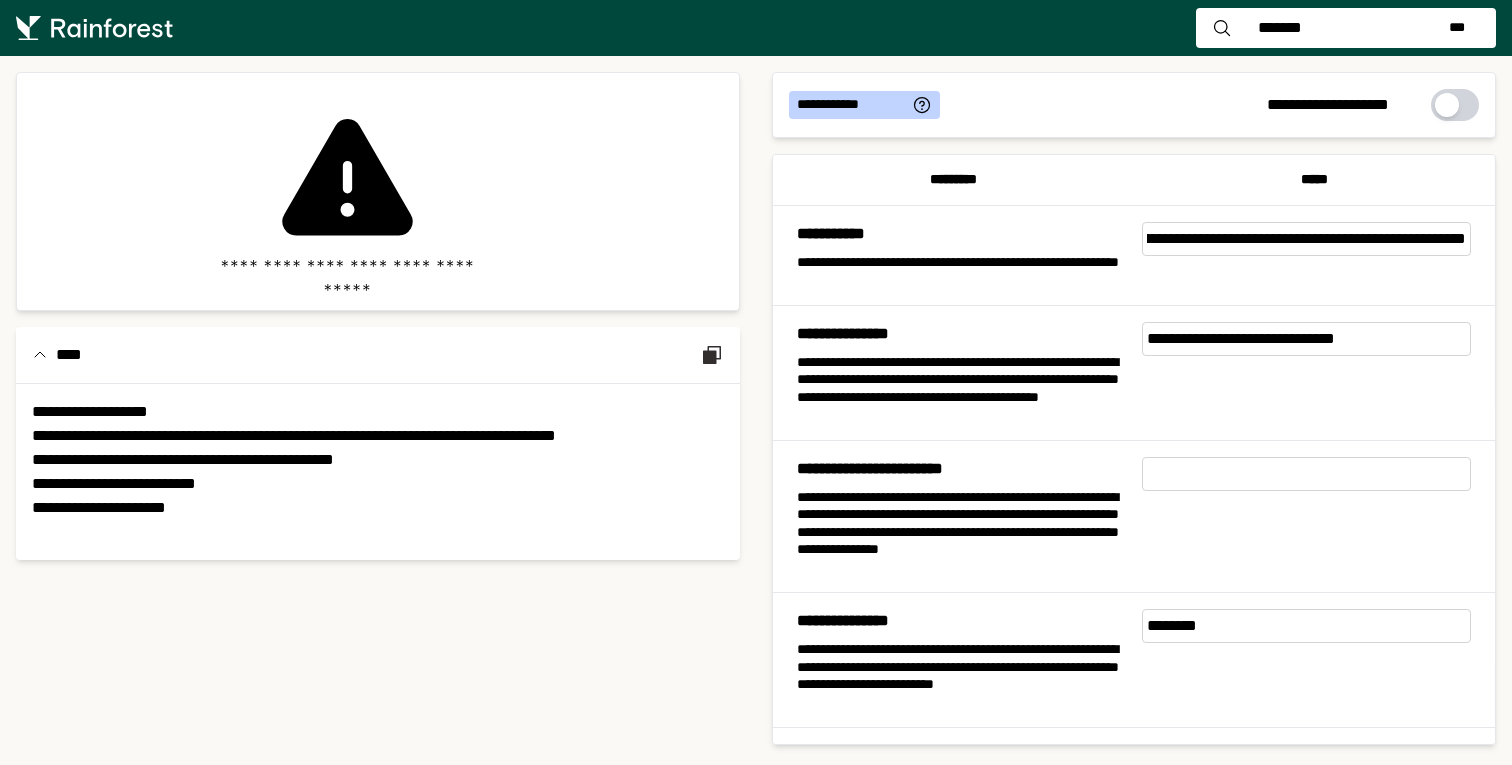 type on "**********" 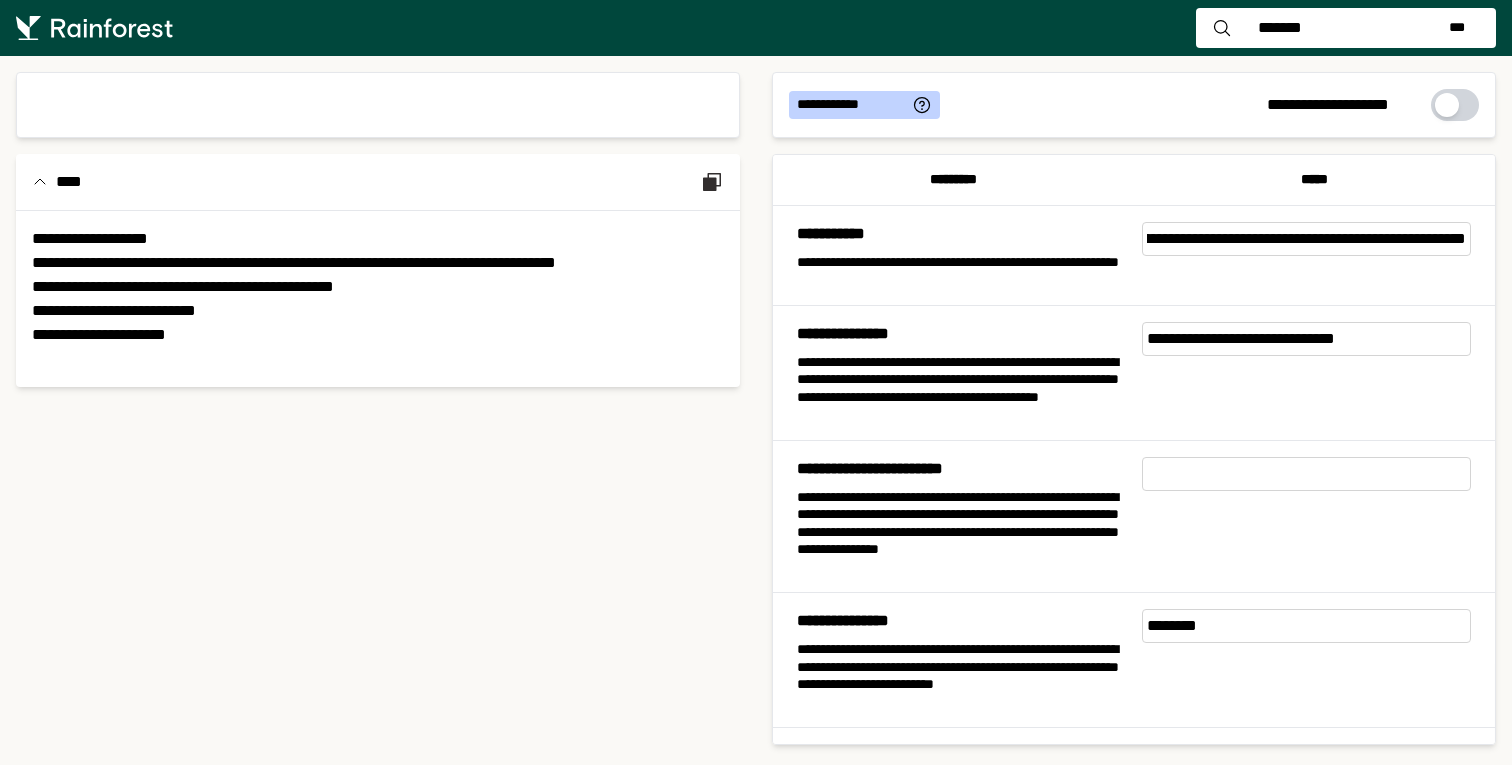 click on "**********" at bounding box center [953, 255] 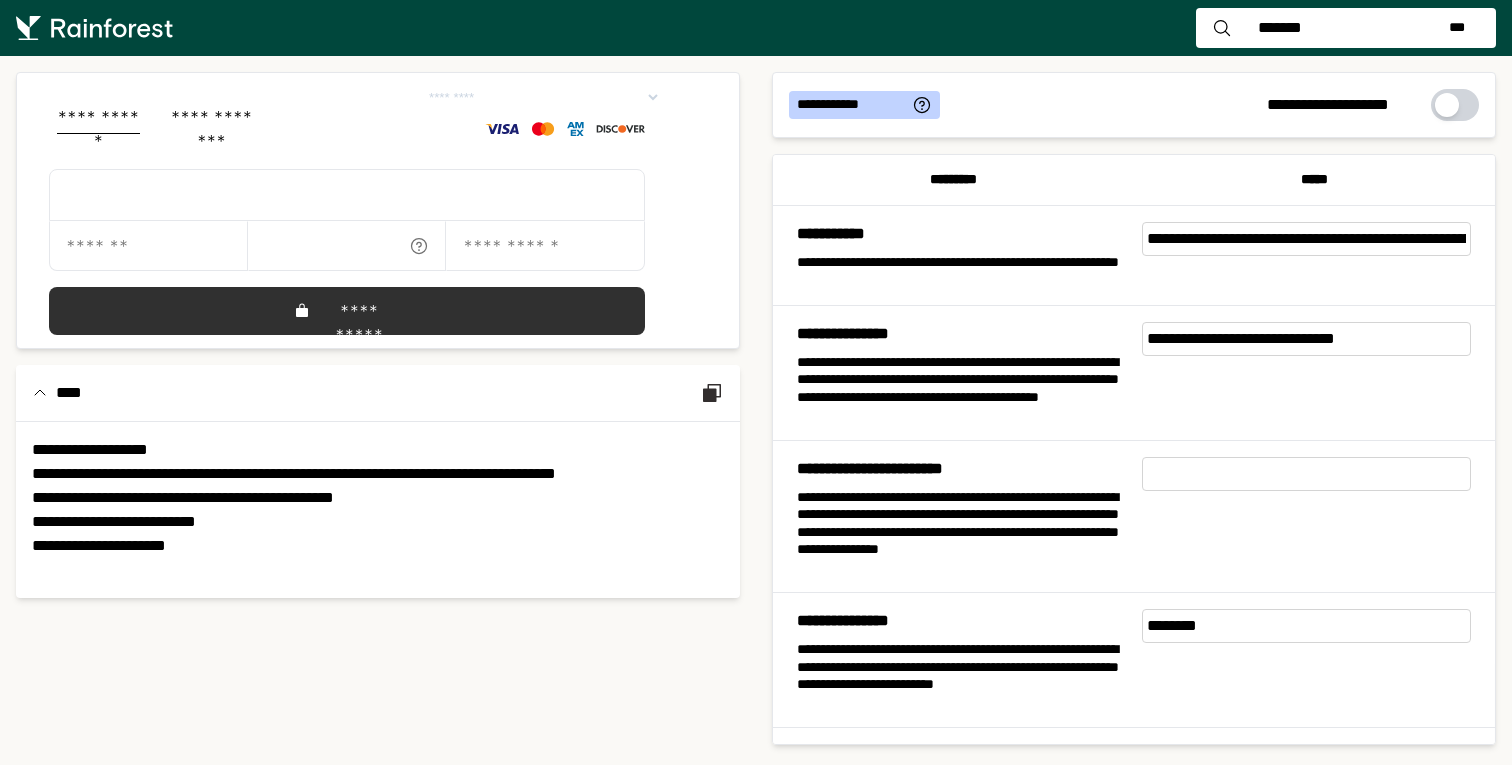 click at bounding box center (378, 210) 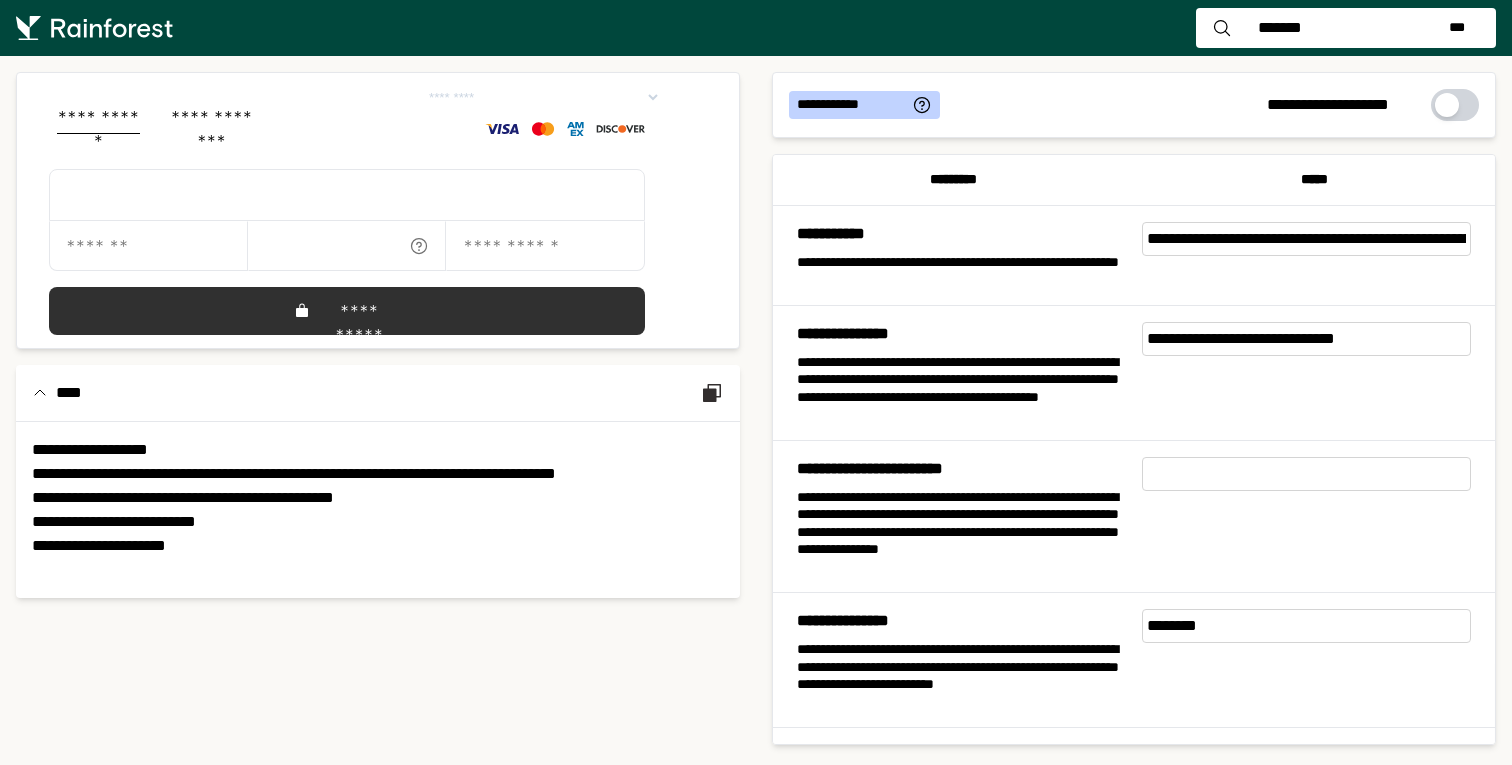 click on "**********" at bounding box center [543, 97] 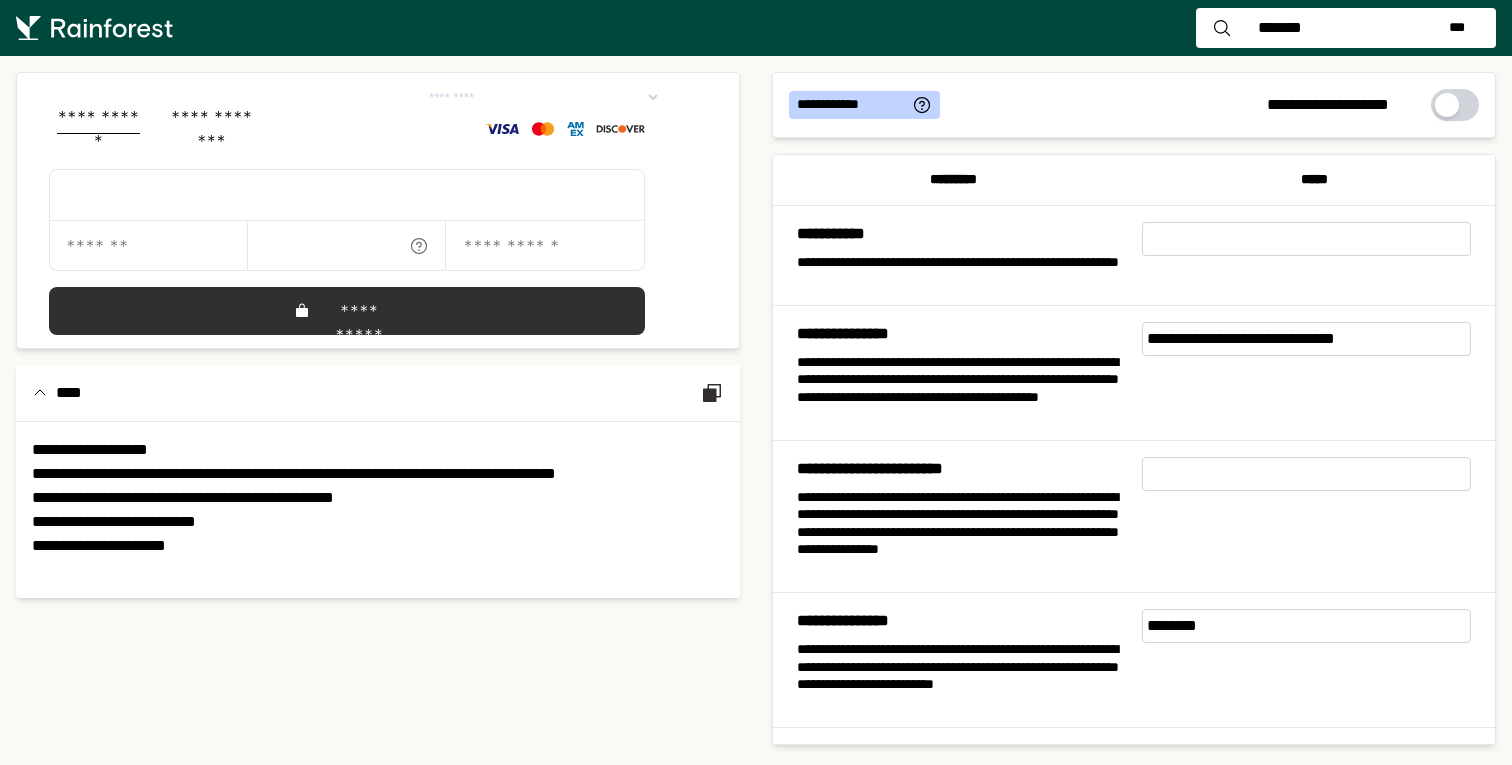 click on "**********" at bounding box center [1306, 339] 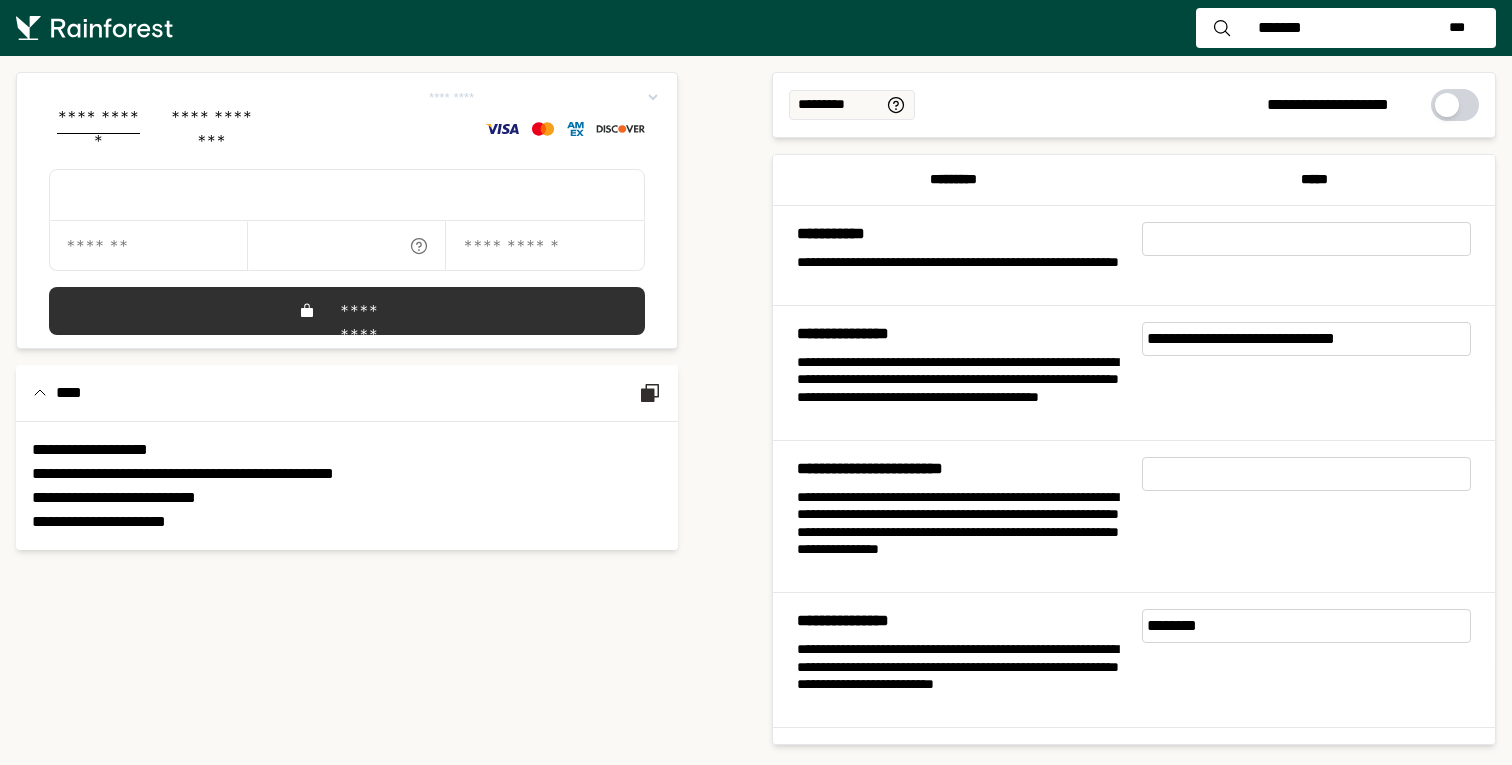 click at bounding box center (1306, 239) 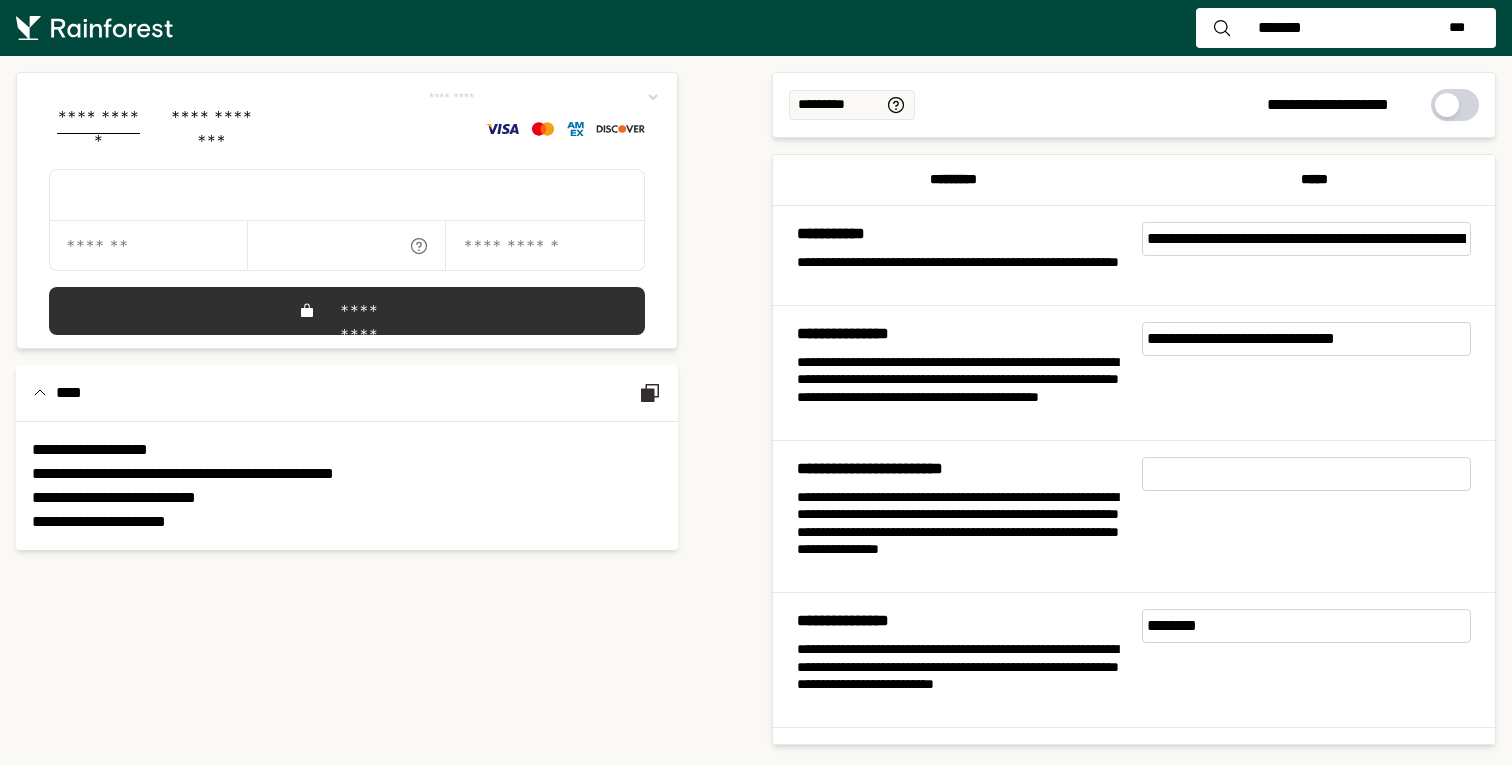 scroll, scrollTop: 0, scrollLeft: 329, axis: horizontal 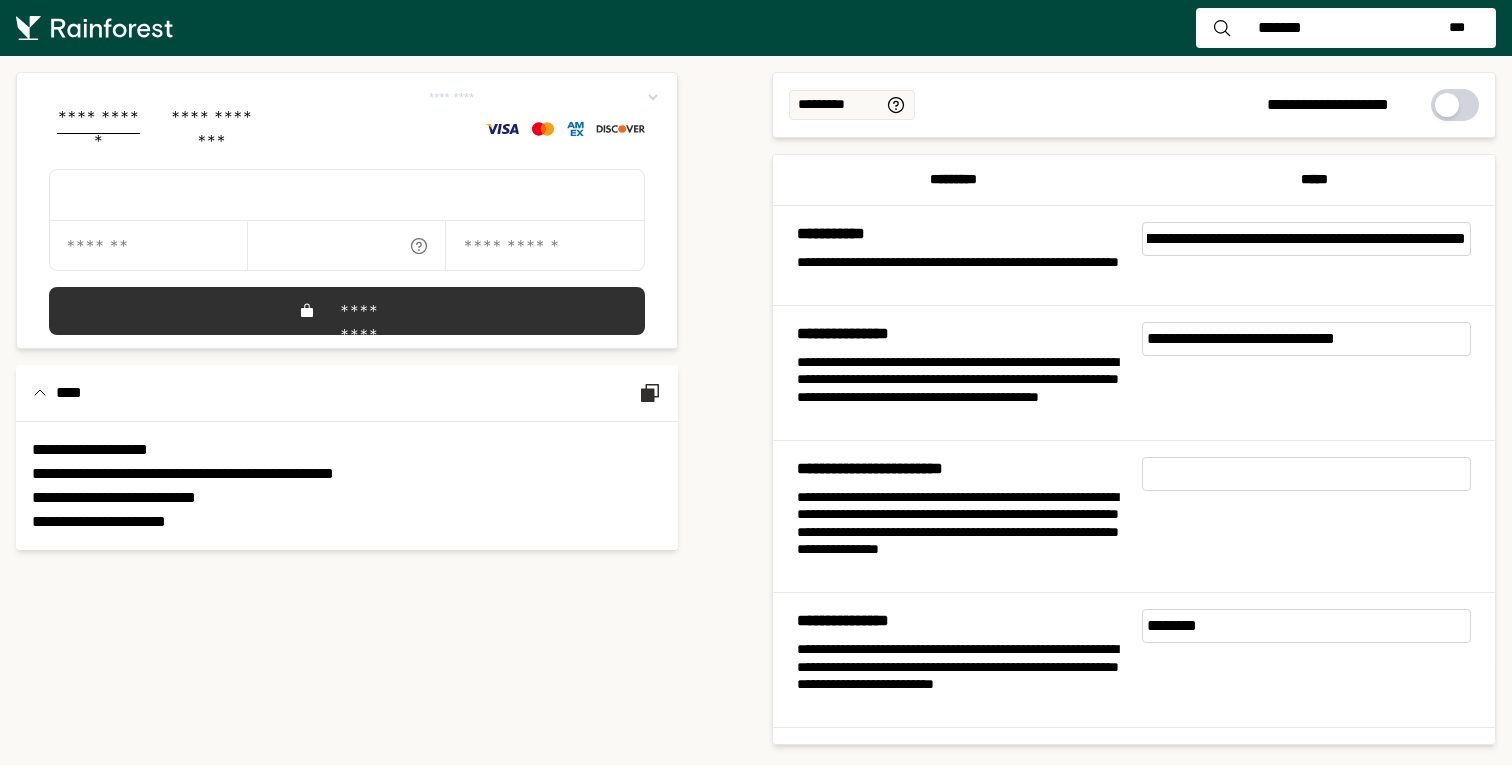 type on "**********" 